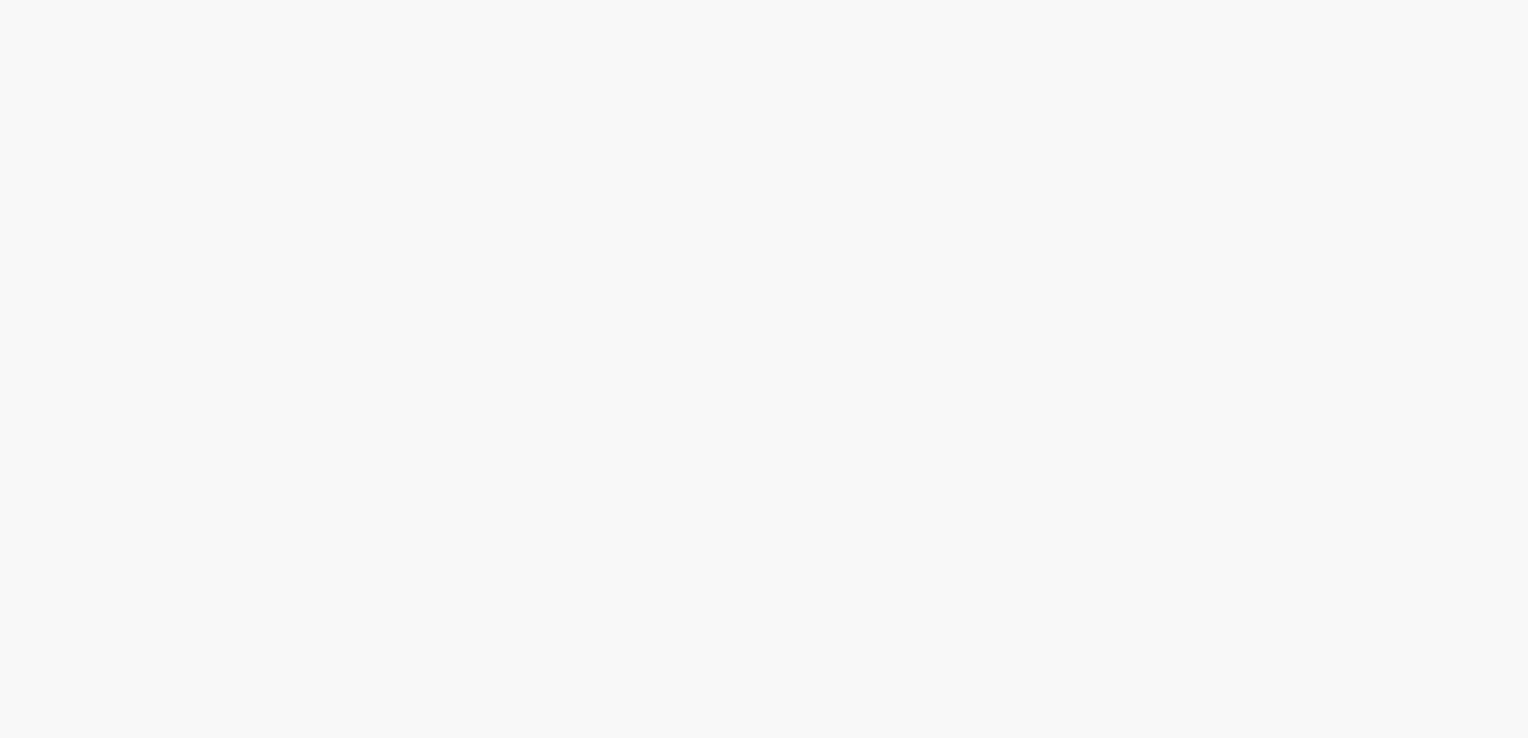 scroll, scrollTop: 0, scrollLeft: 0, axis: both 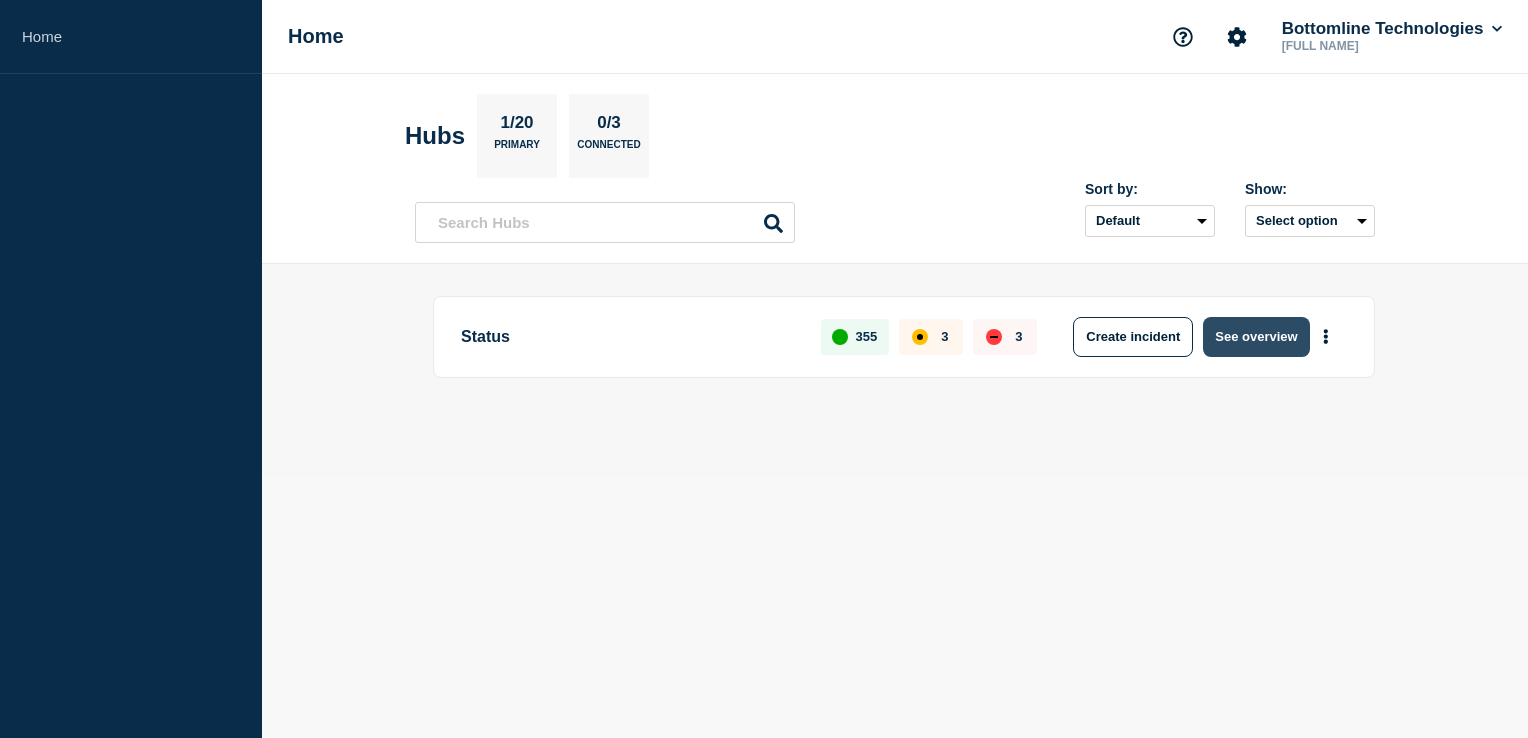 click on "See overview" at bounding box center [1256, 337] 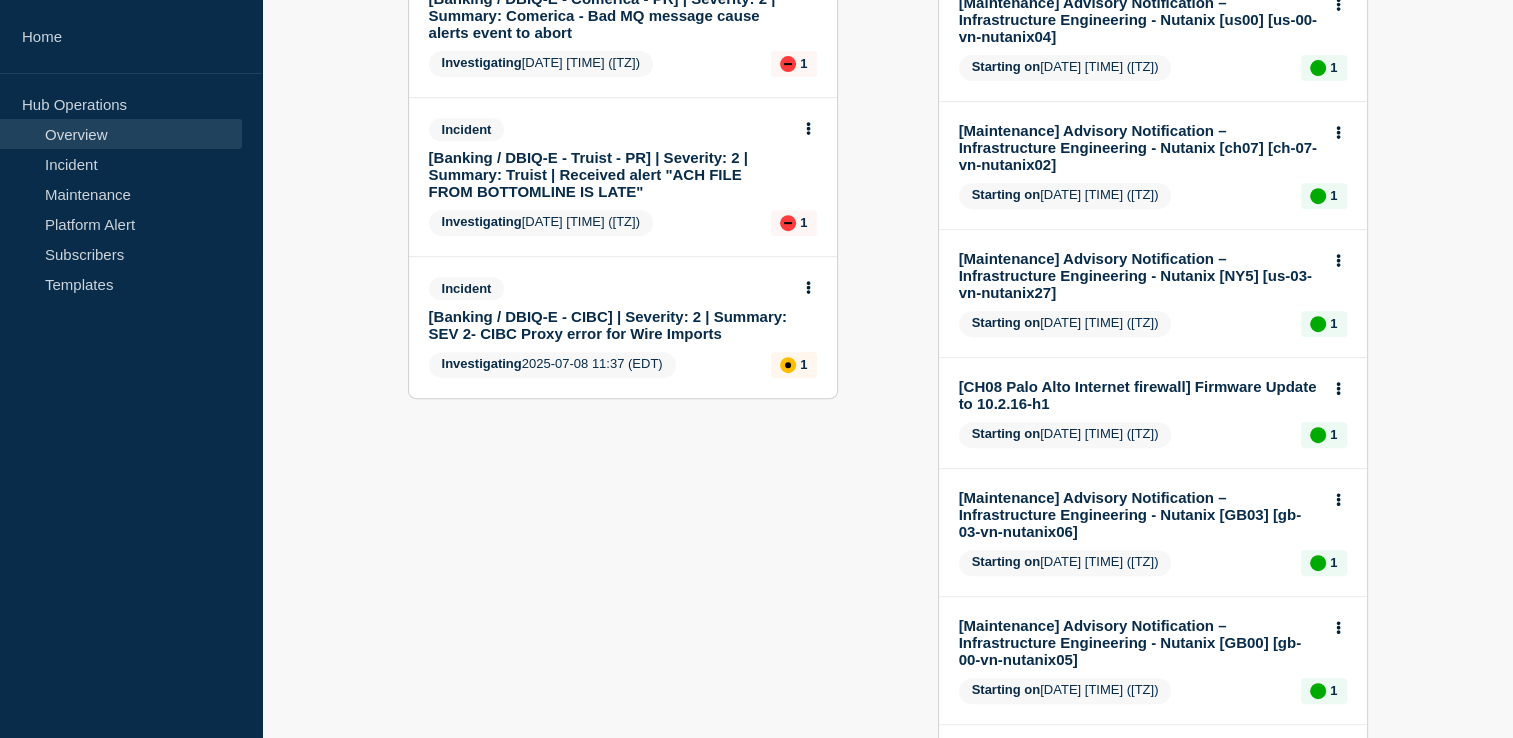 scroll, scrollTop: 836, scrollLeft: 0, axis: vertical 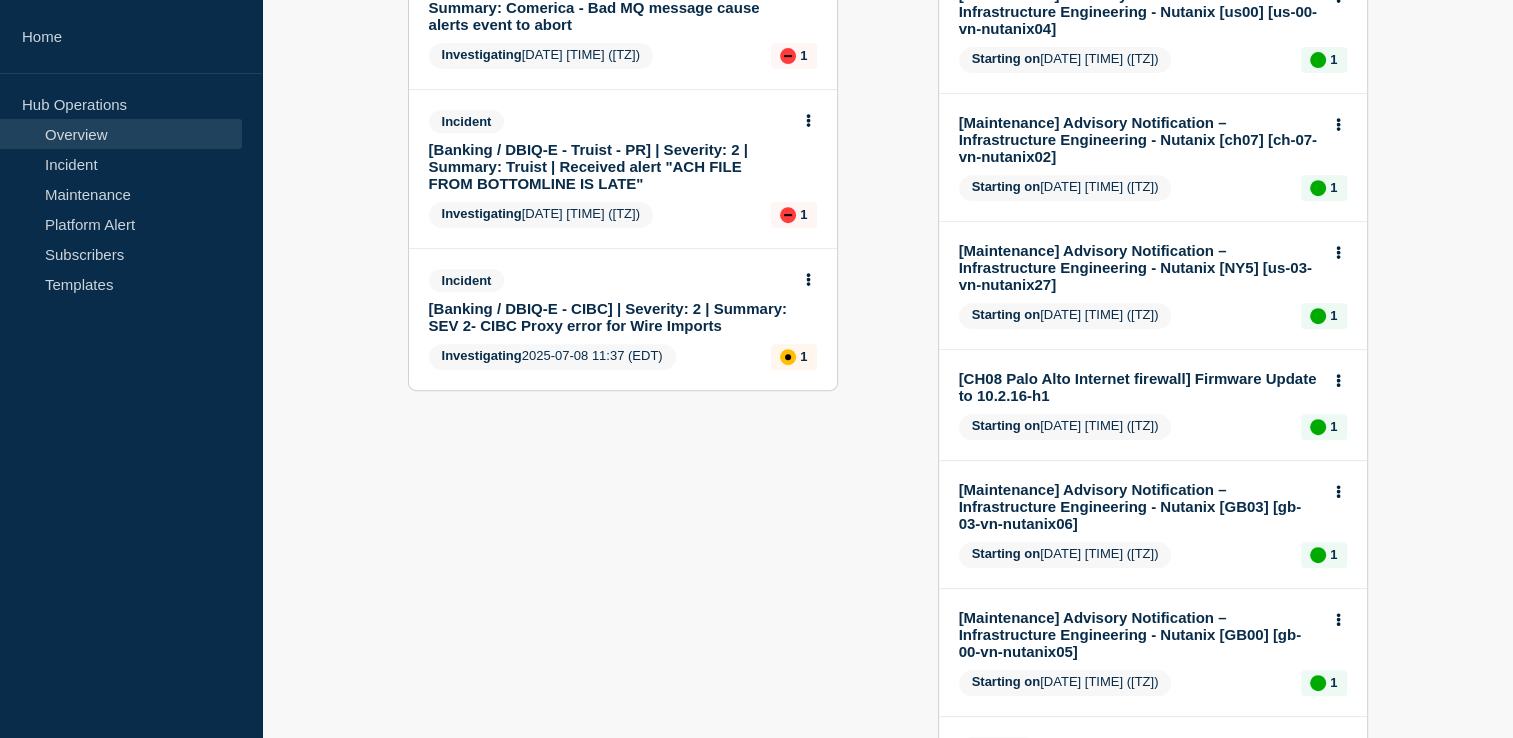 click on "CH08 Palo Alto Internet firewall Firmware Update to [VERSION]-h1" at bounding box center [1139, 387] 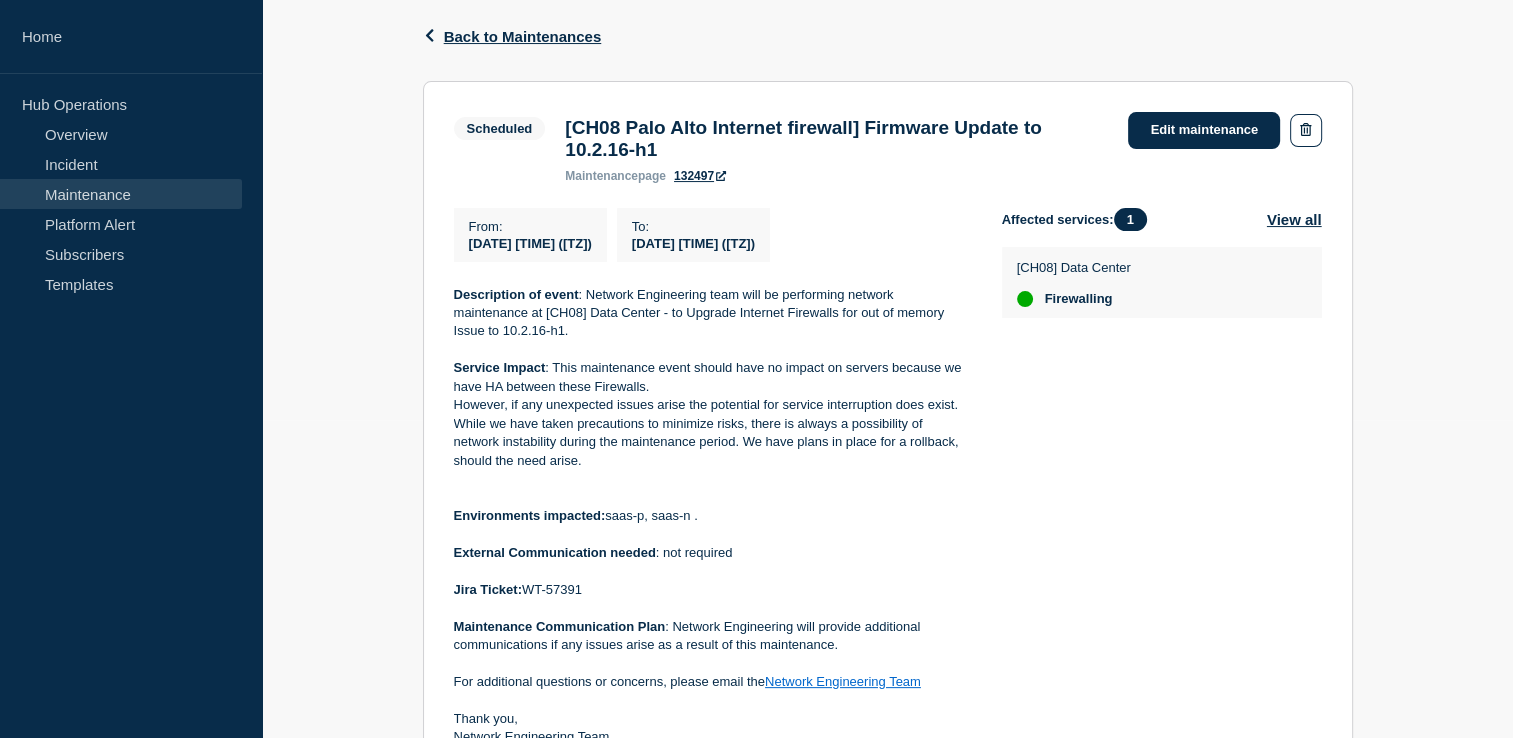 scroll, scrollTop: 319, scrollLeft: 0, axis: vertical 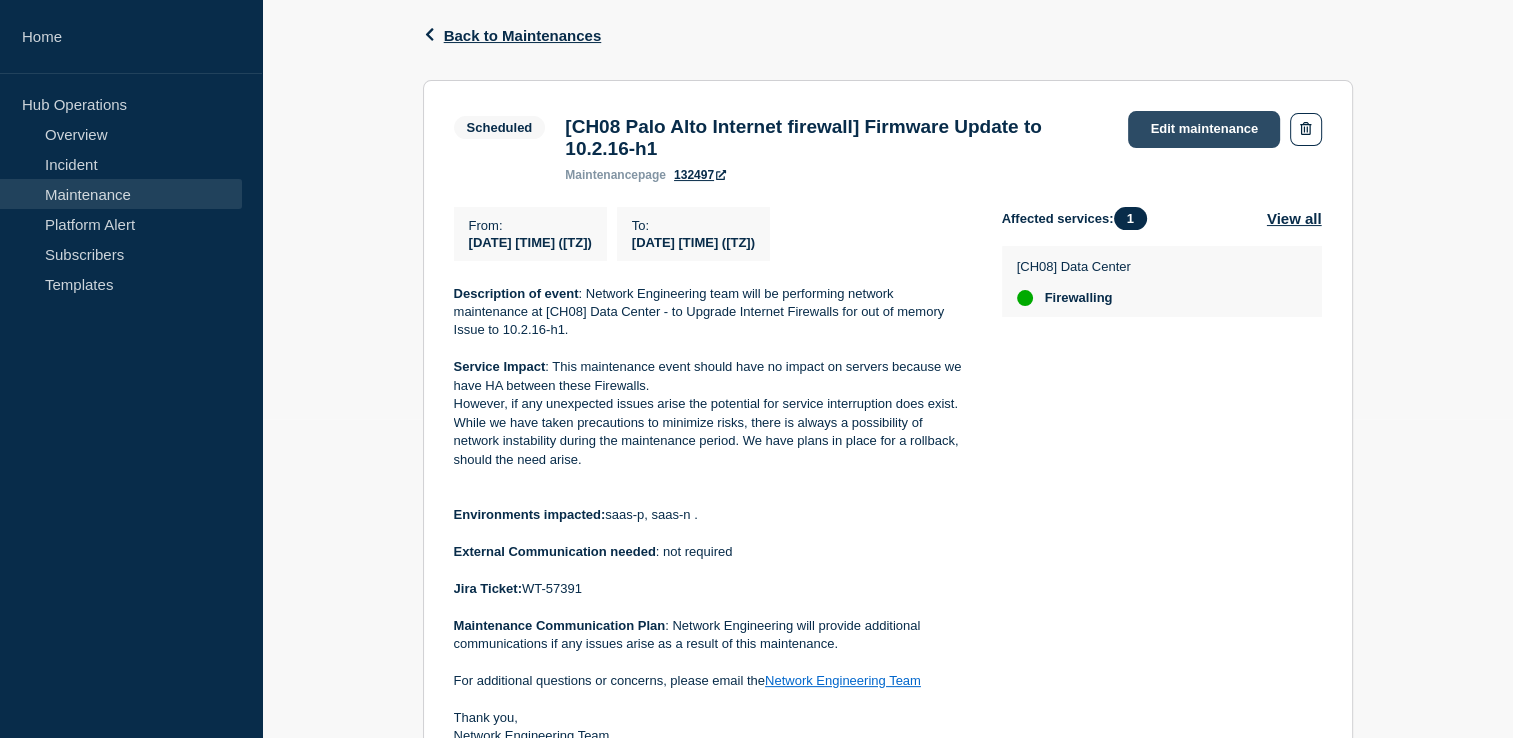 click on "Edit maintenance" 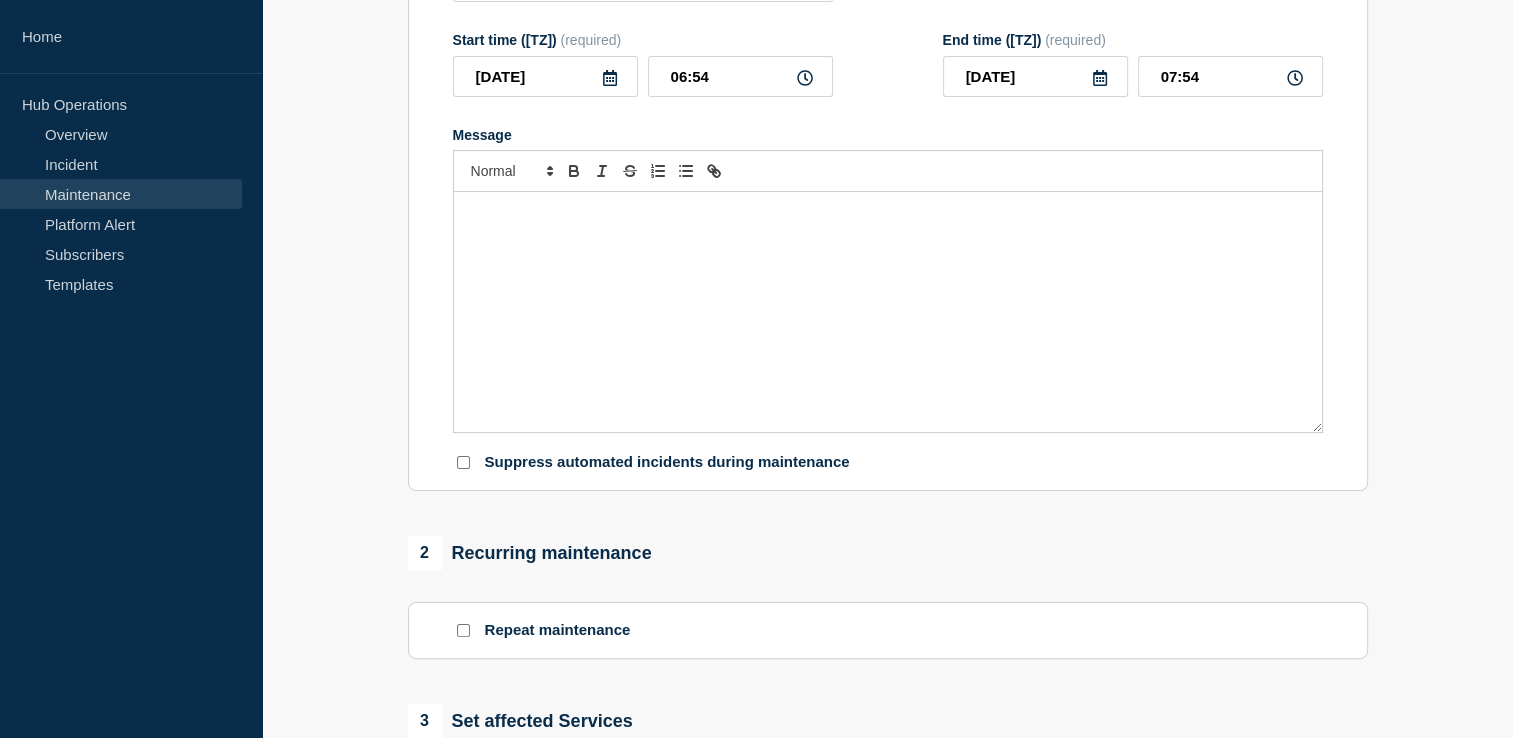type on "CH08 Palo Alto Internet firewall Firmware Update to [VERSION]-h1" 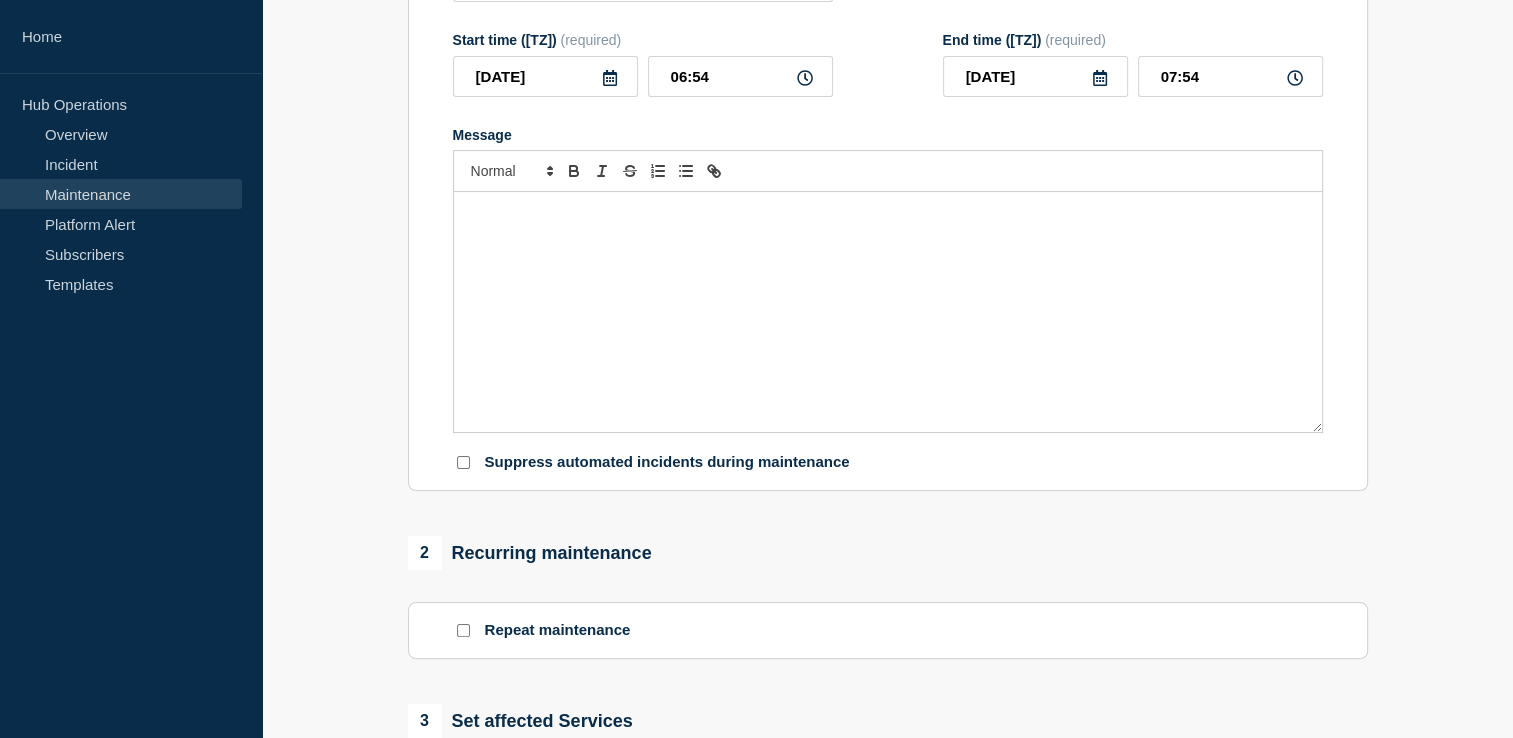 type on "2025-08-09" 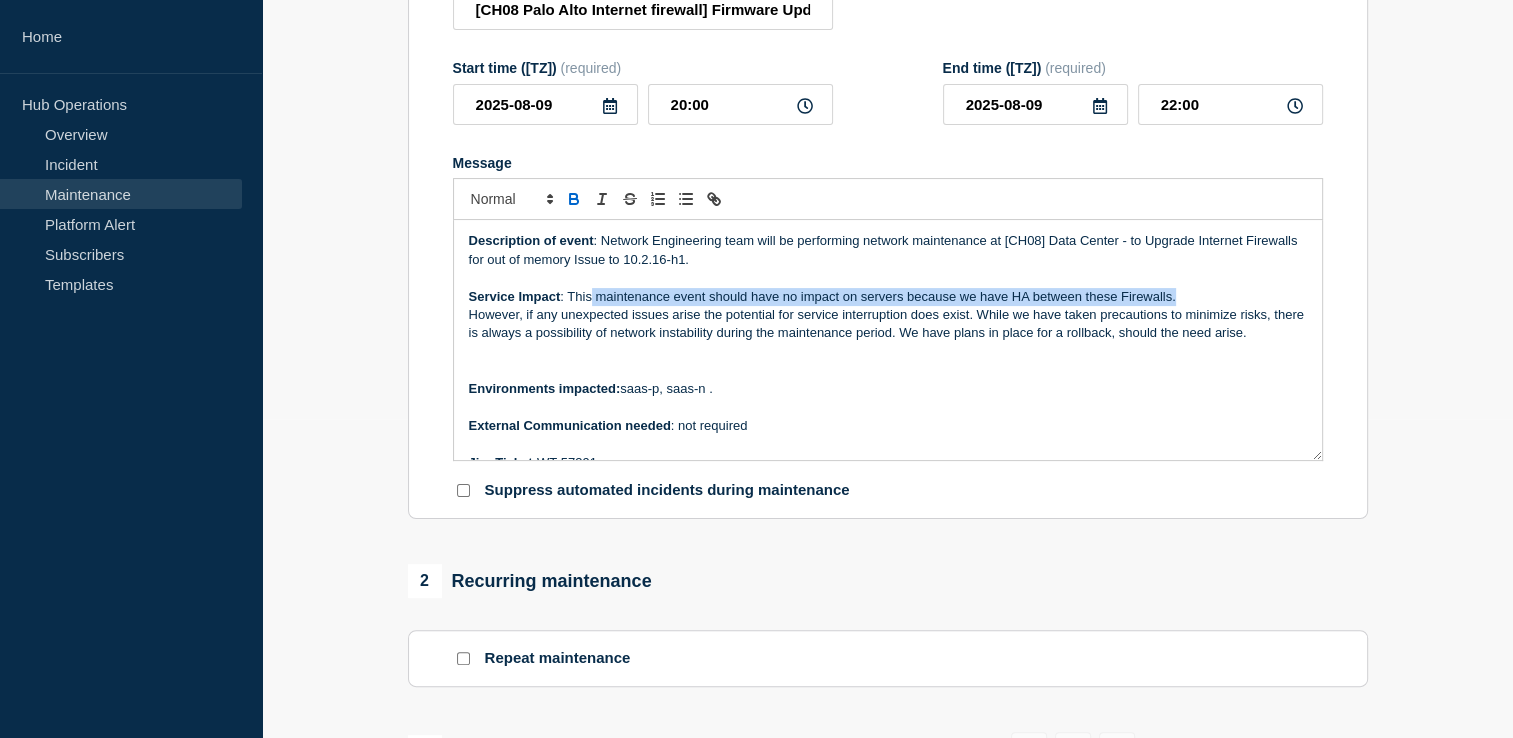 drag, startPoint x: 592, startPoint y: 309, endPoint x: 1174, endPoint y: 313, distance: 582.01373 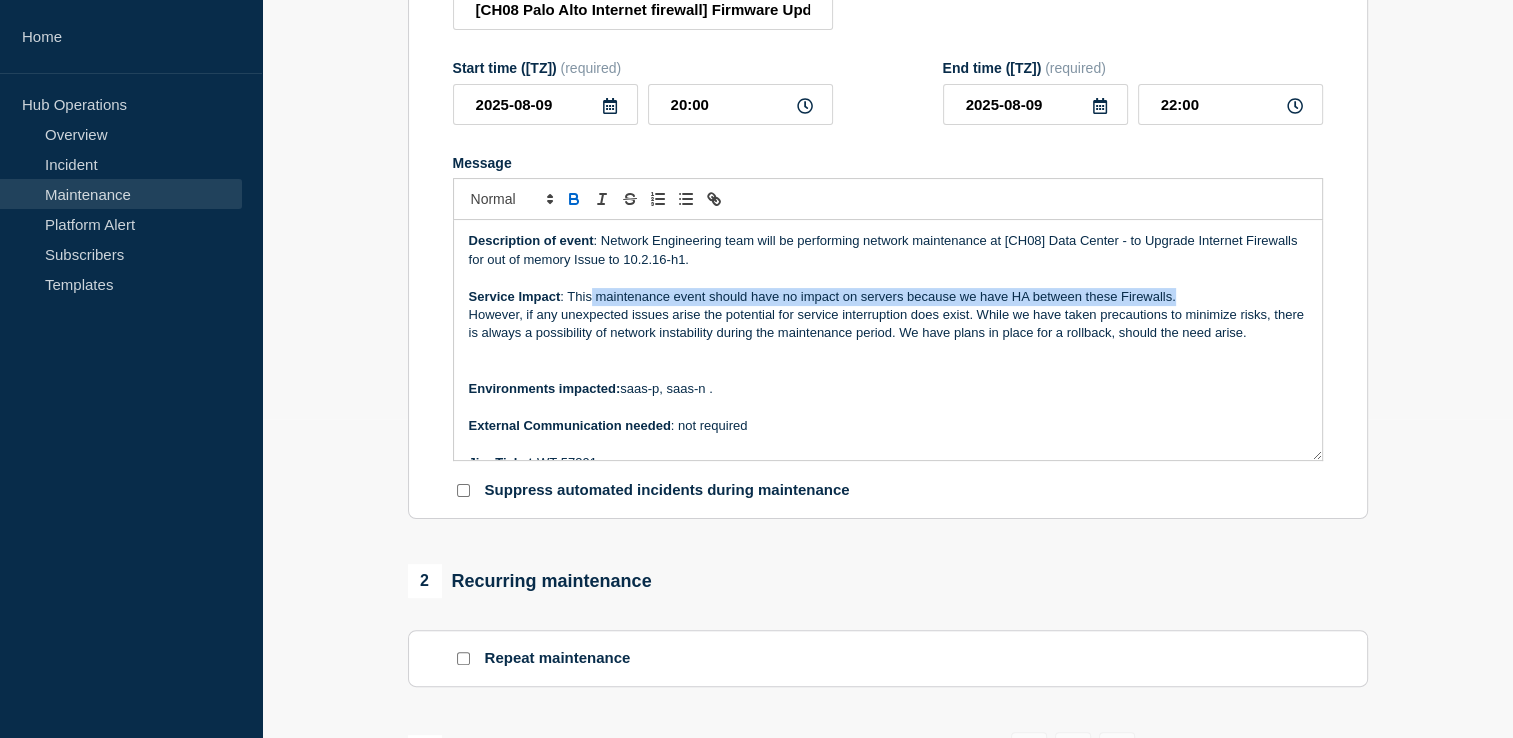 click on "Service Impact : This maintenance event should have no impact on servers because we have HA between these Firewalls." at bounding box center (888, 297) 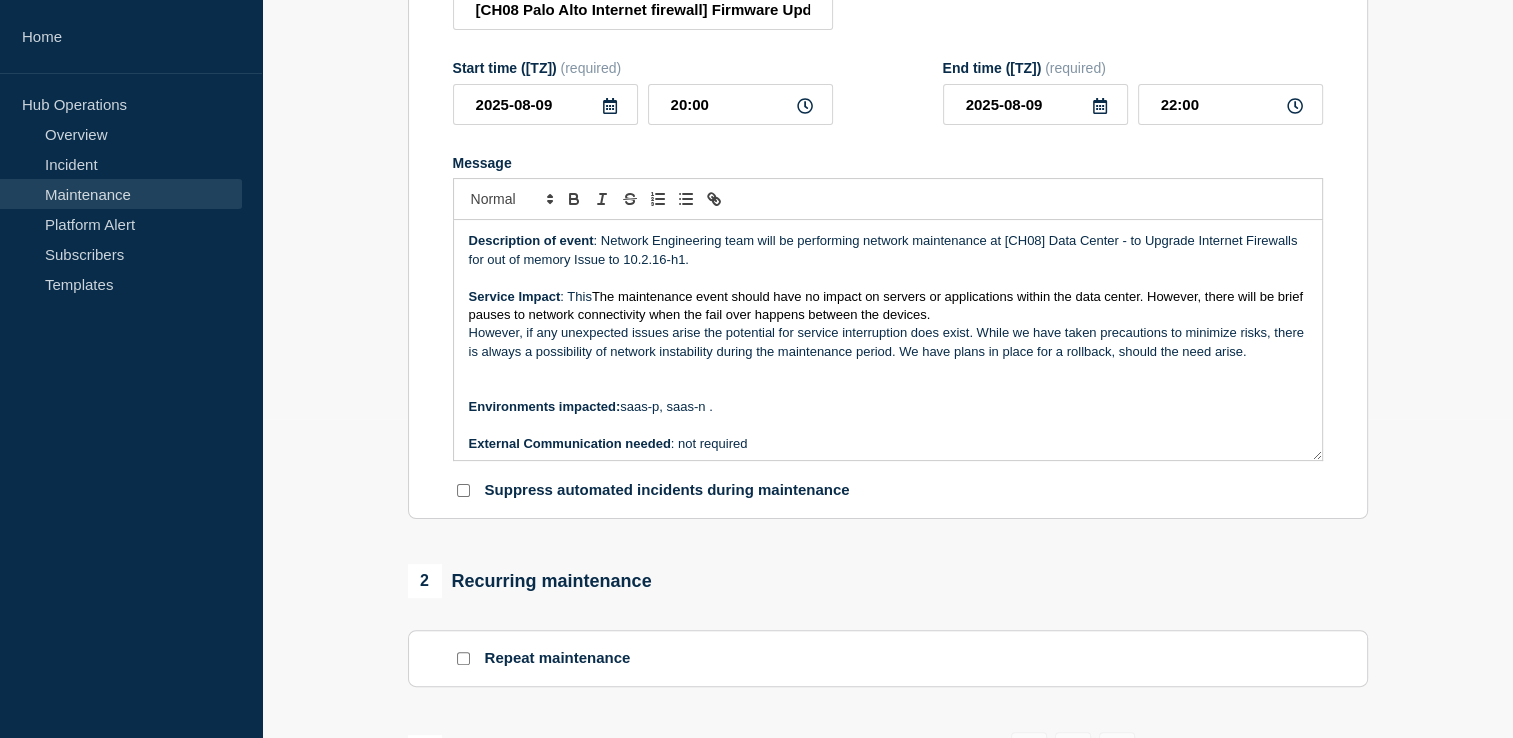 click on "The maintenance event should have no impact on servers or applications within the data center. However, there will be brief pauses to network connectivity when the fail over happens between the devices." at bounding box center (888, 305) 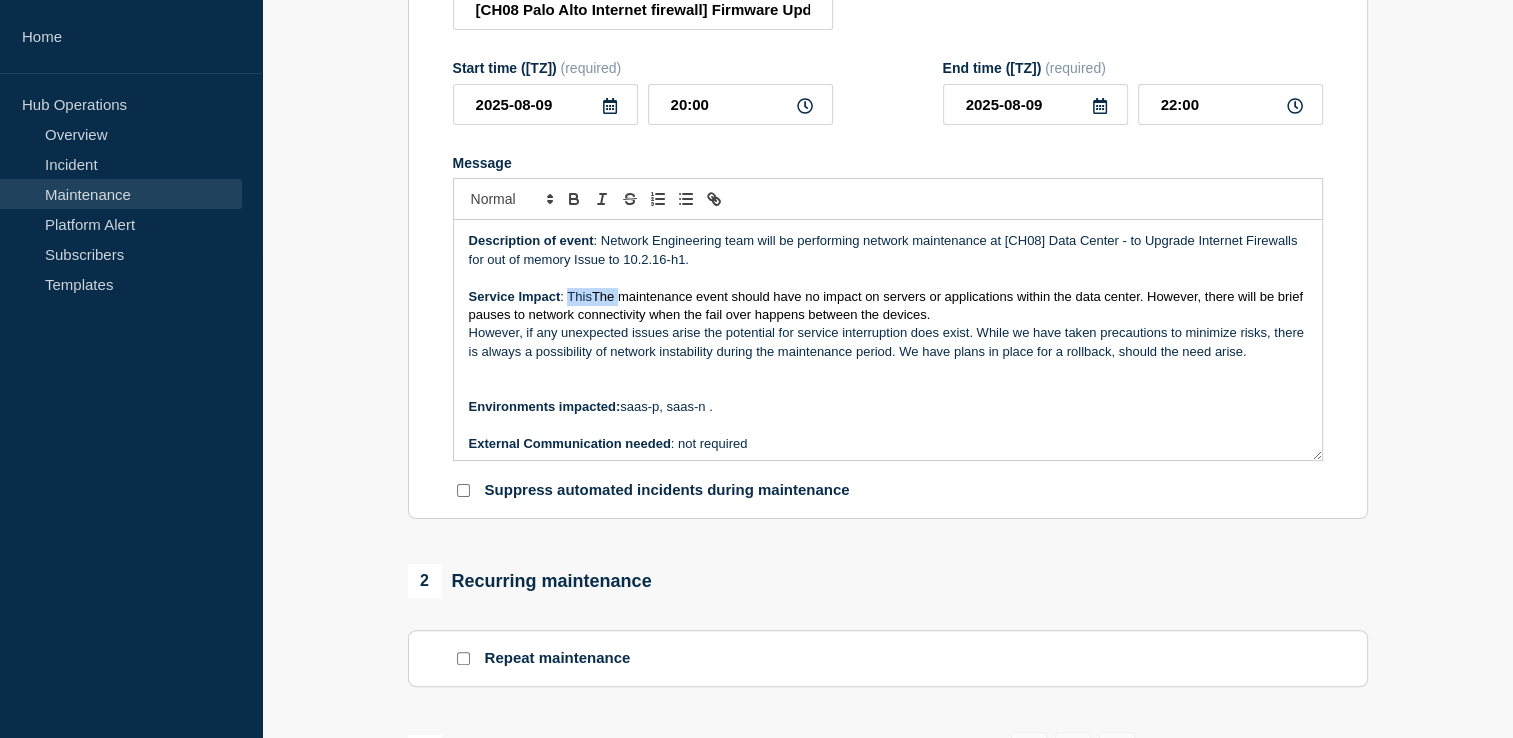 click on "The maintenance event should have no impact on servers or applications within the data center. However, there will be brief pauses to network connectivity when the fail over happens between the devices." at bounding box center [888, 305] 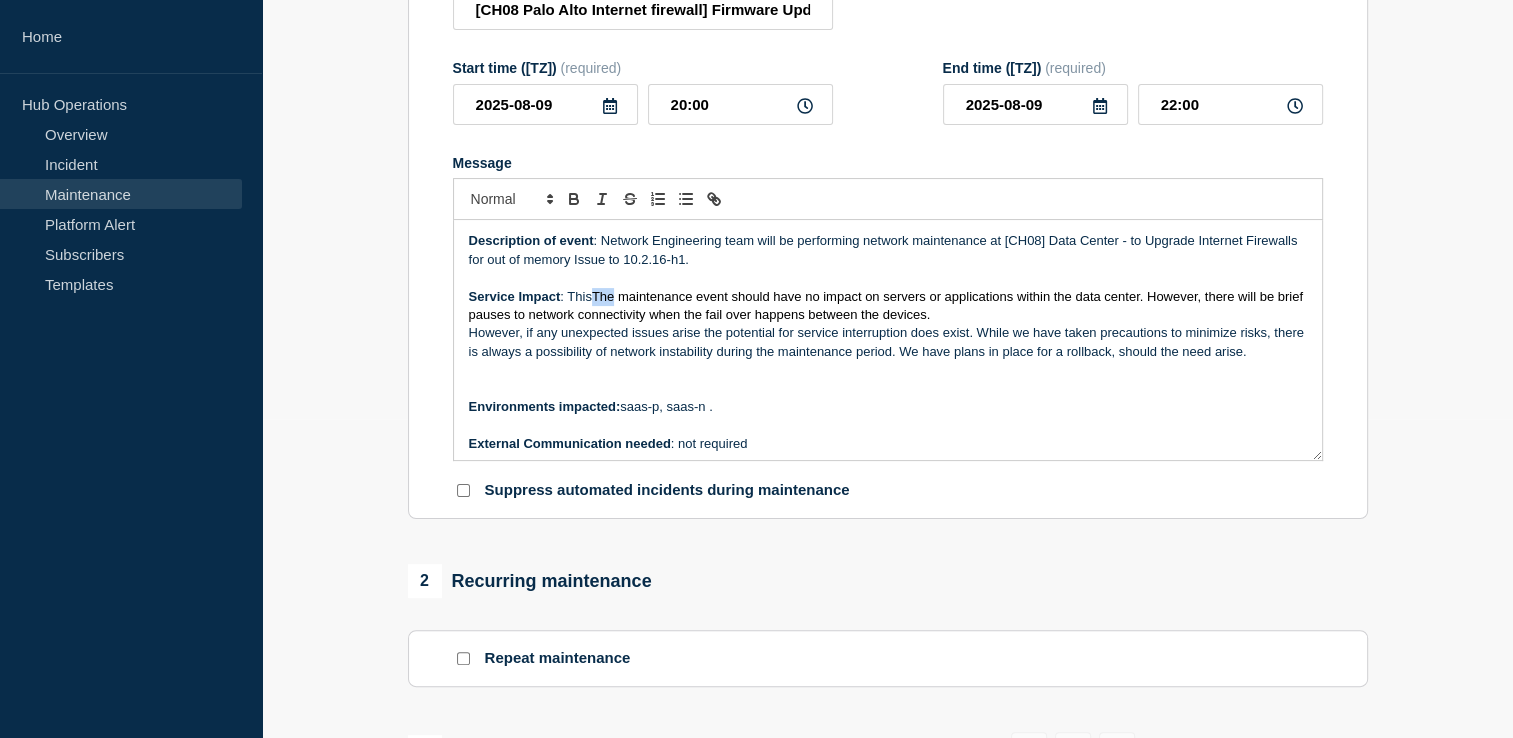 drag, startPoint x: 612, startPoint y: 308, endPoint x: 591, endPoint y: 307, distance: 21.023796 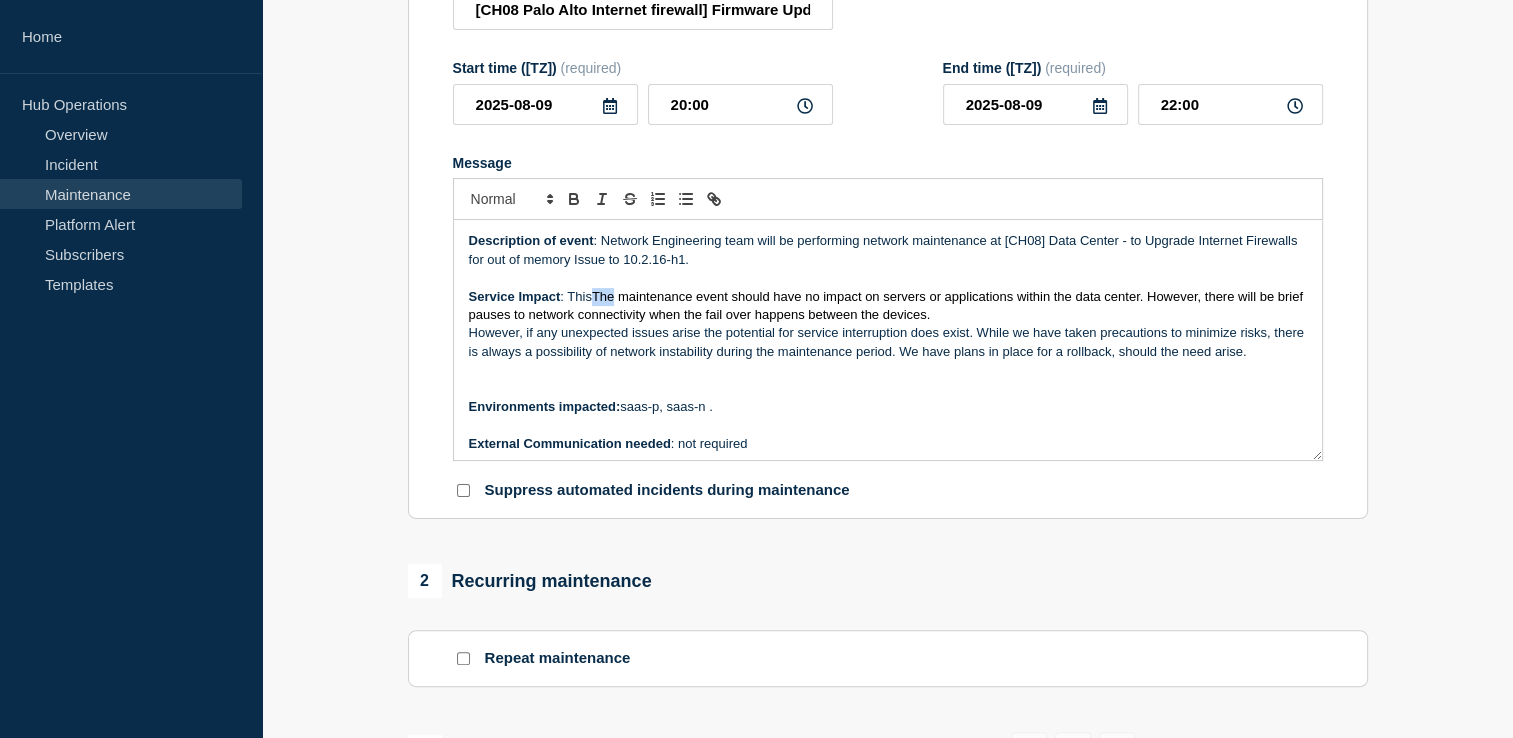 click on "The maintenance event should have no impact on servers or applications within the data center. However, there will be brief pauses to network connectivity when the fail over happens between the devices." at bounding box center (888, 305) 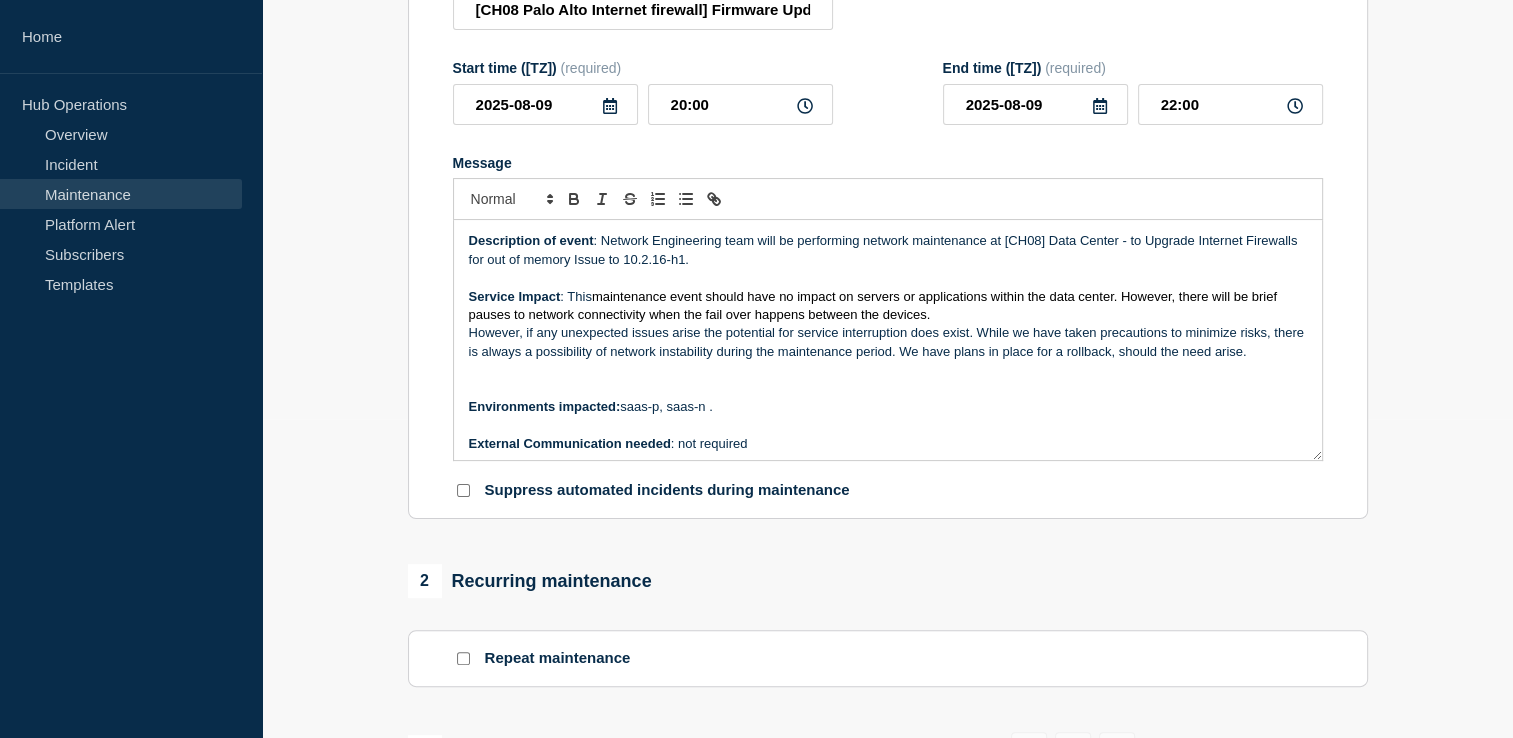 click on "However, if any unexpected issues arise the potential for service interruption does exist. While we have taken precautions to minimize risks, there is always a possibility of network instability during the maintenance period. We have plans in place for a rollback, should the need arise." at bounding box center [888, 342] 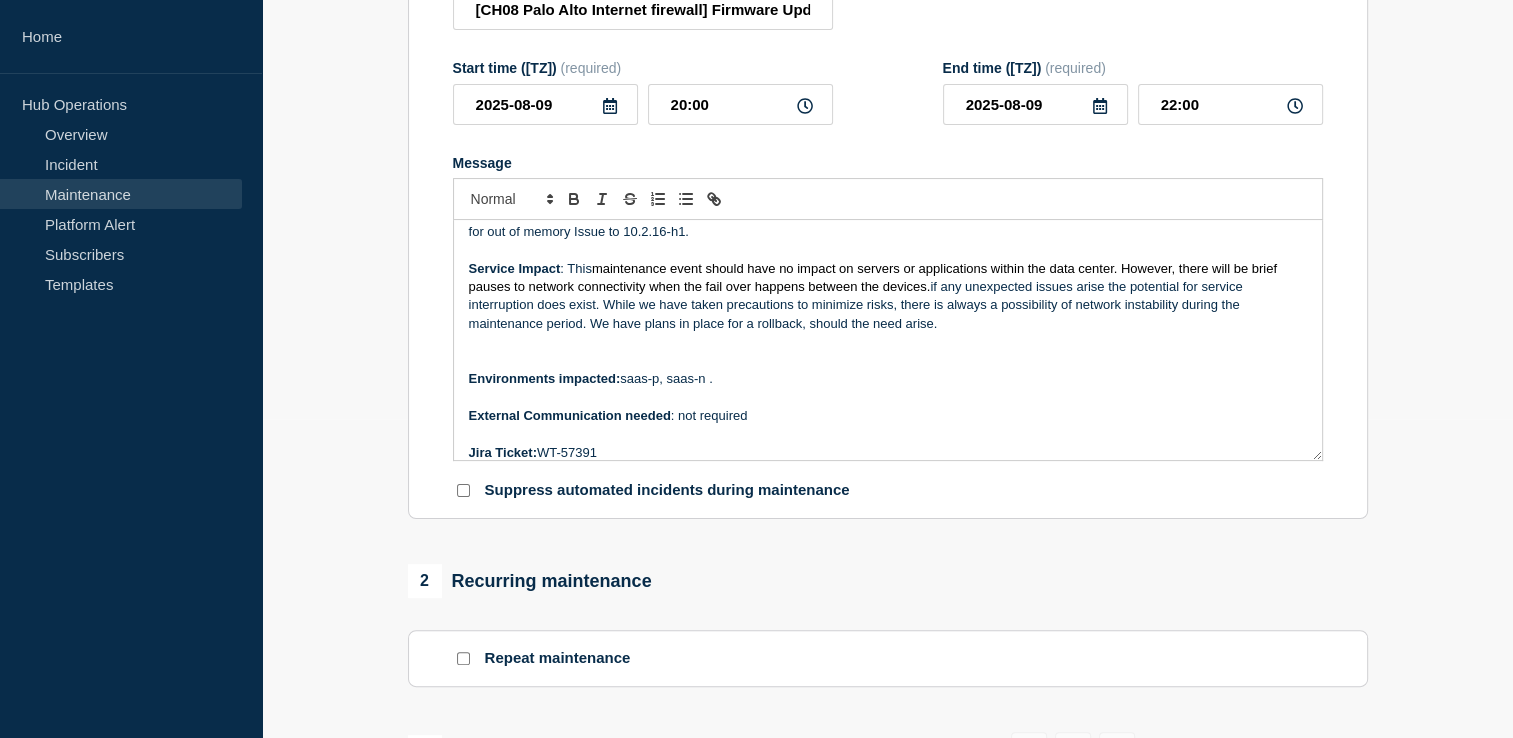 scroll, scrollTop: 30, scrollLeft: 0, axis: vertical 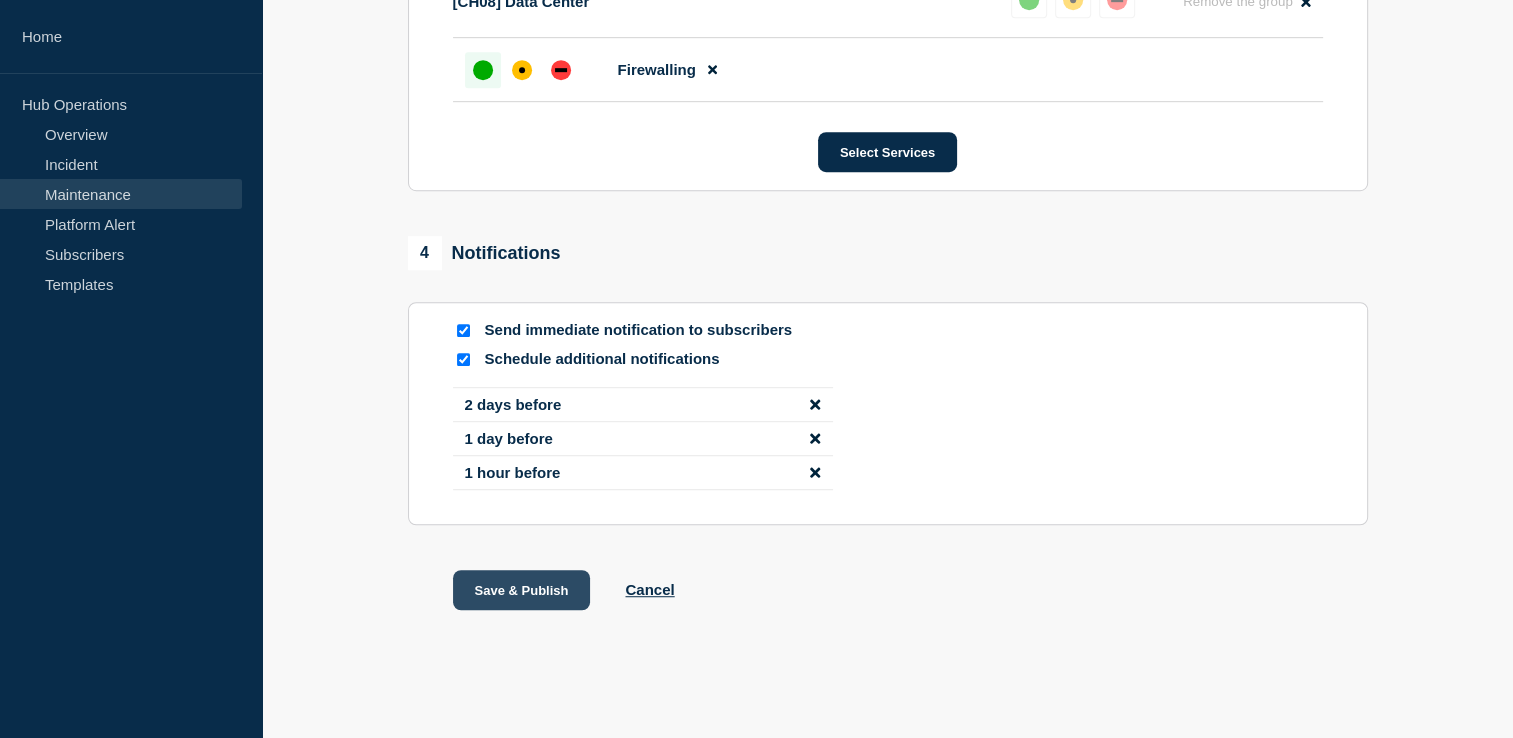 click on "Save & Publish" at bounding box center (522, 590) 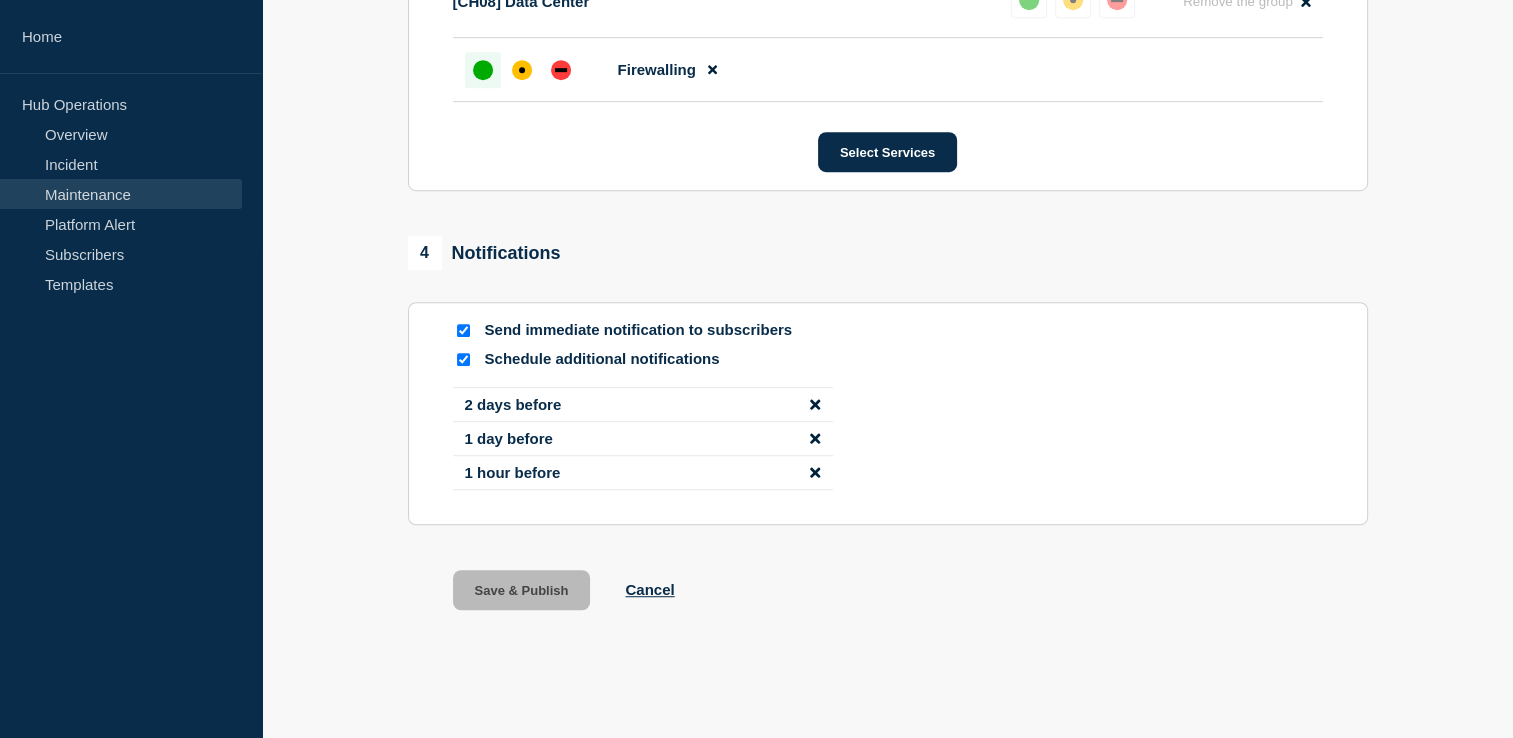 scroll, scrollTop: 1202, scrollLeft: 0, axis: vertical 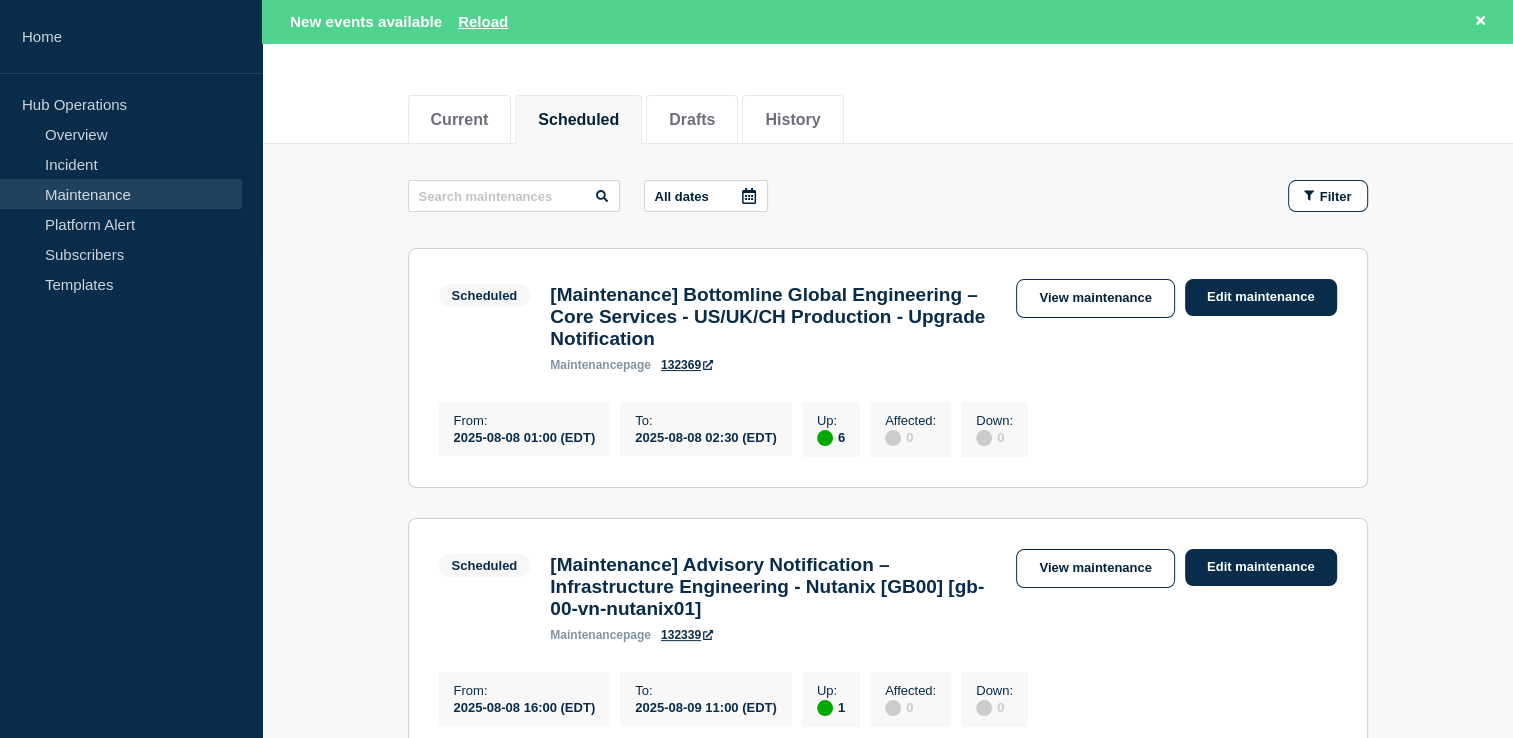 click on "Scheduled" 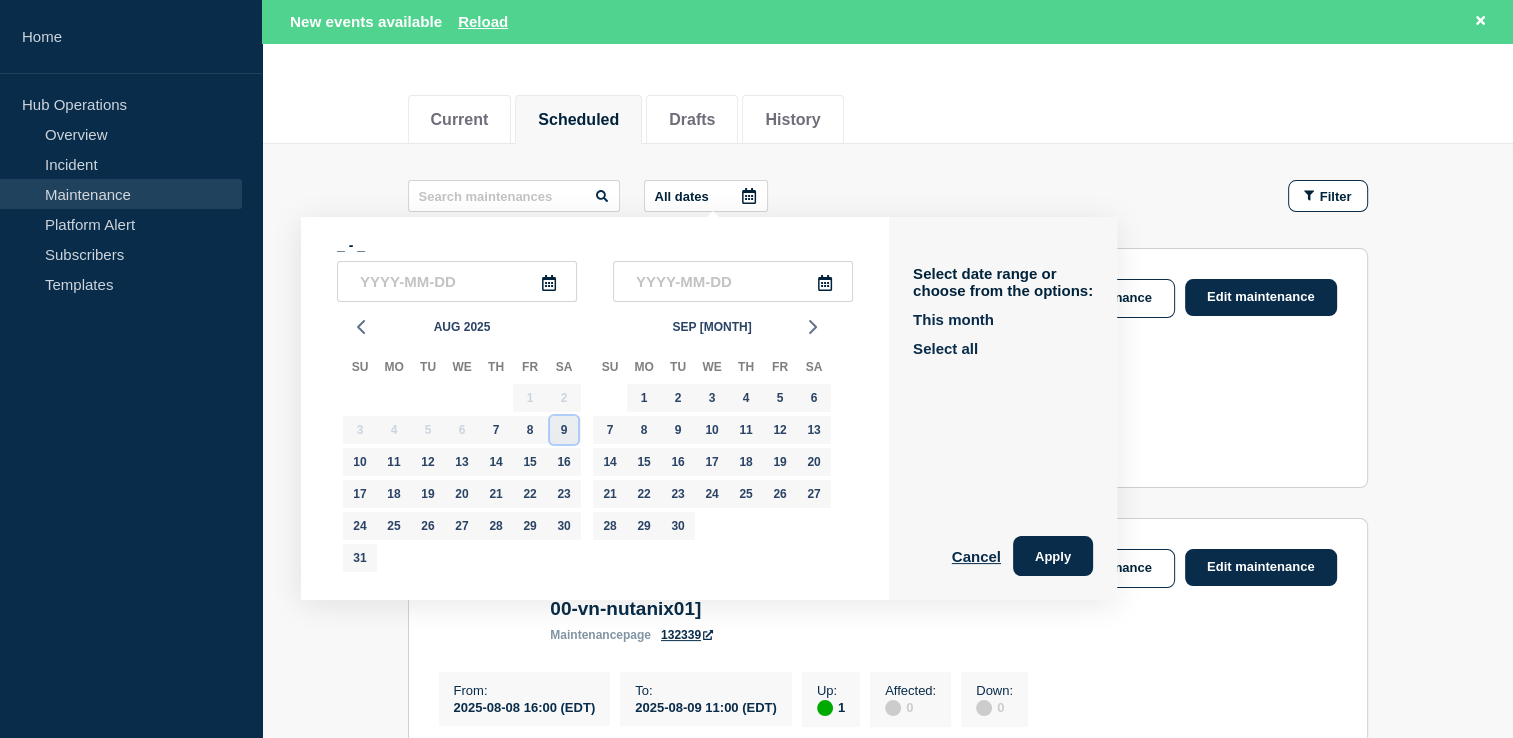 click on "9" 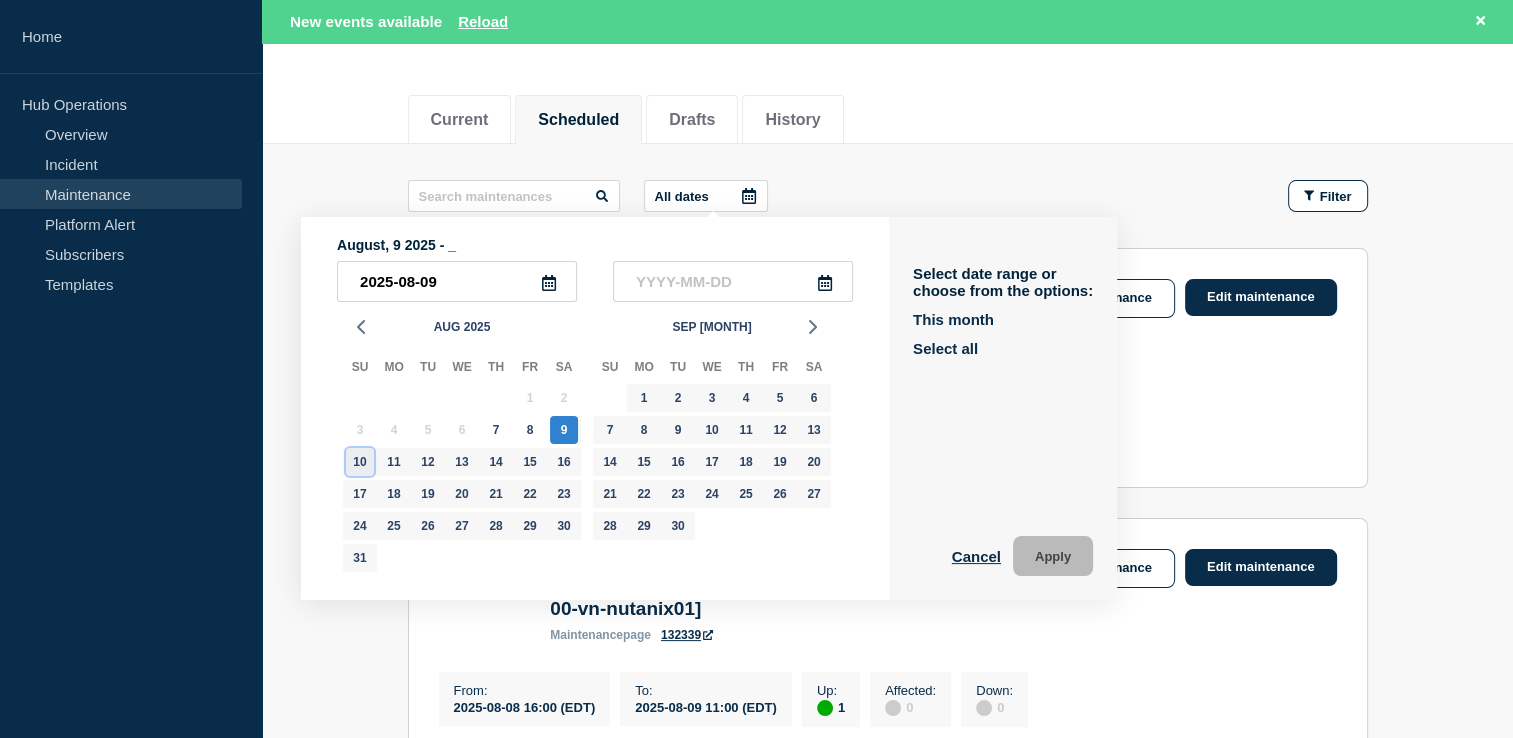 click on "10" 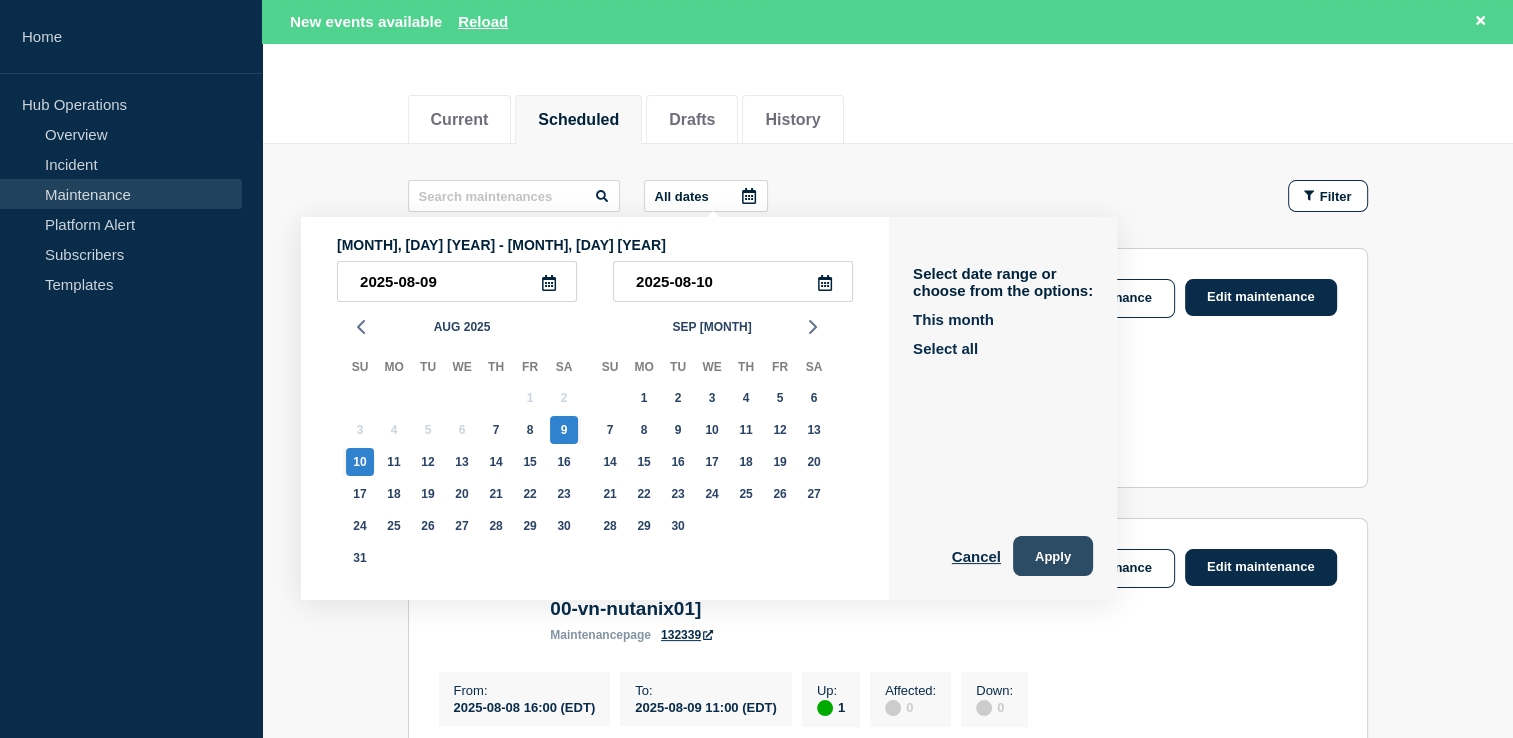 click on "Apply" at bounding box center [1053, 556] 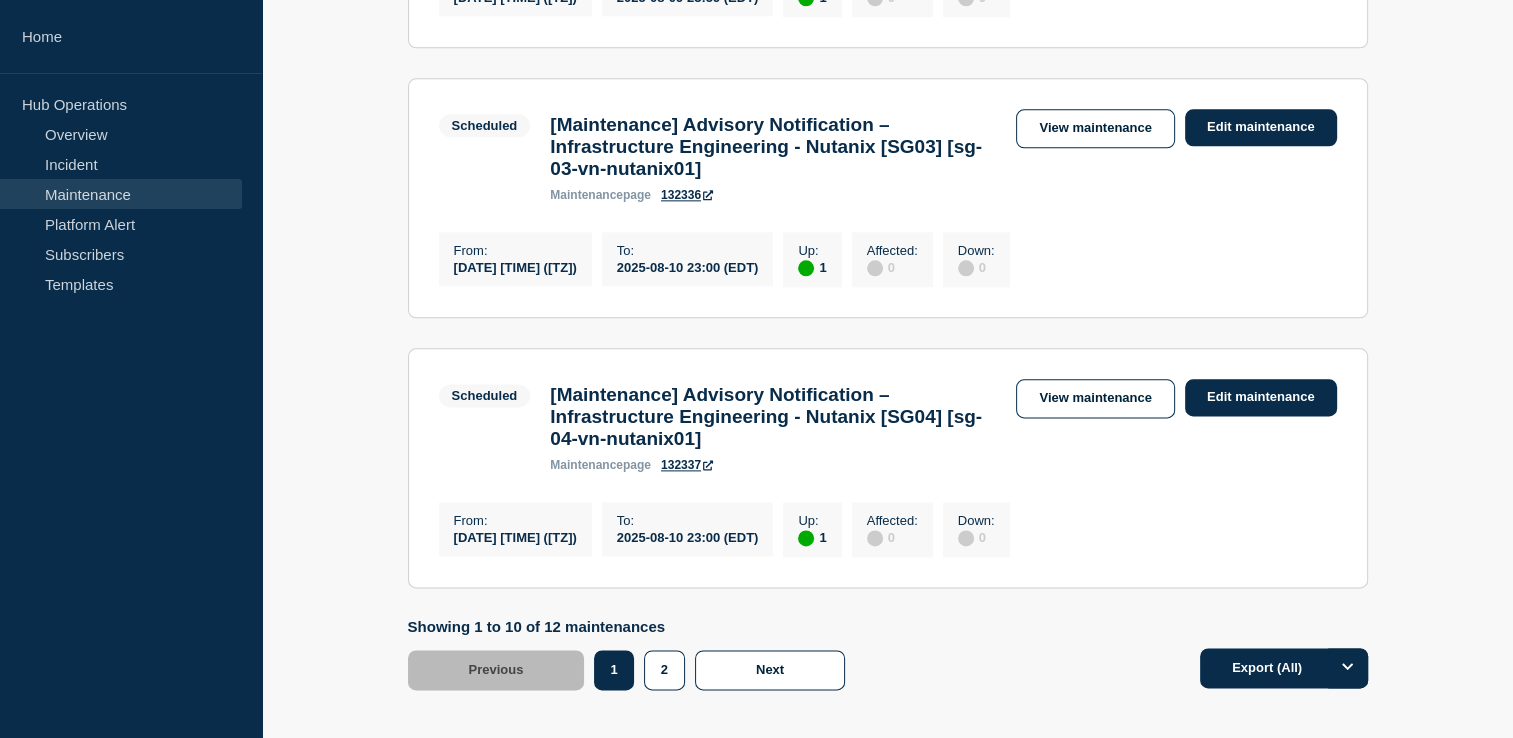scroll, scrollTop: 2724, scrollLeft: 0, axis: vertical 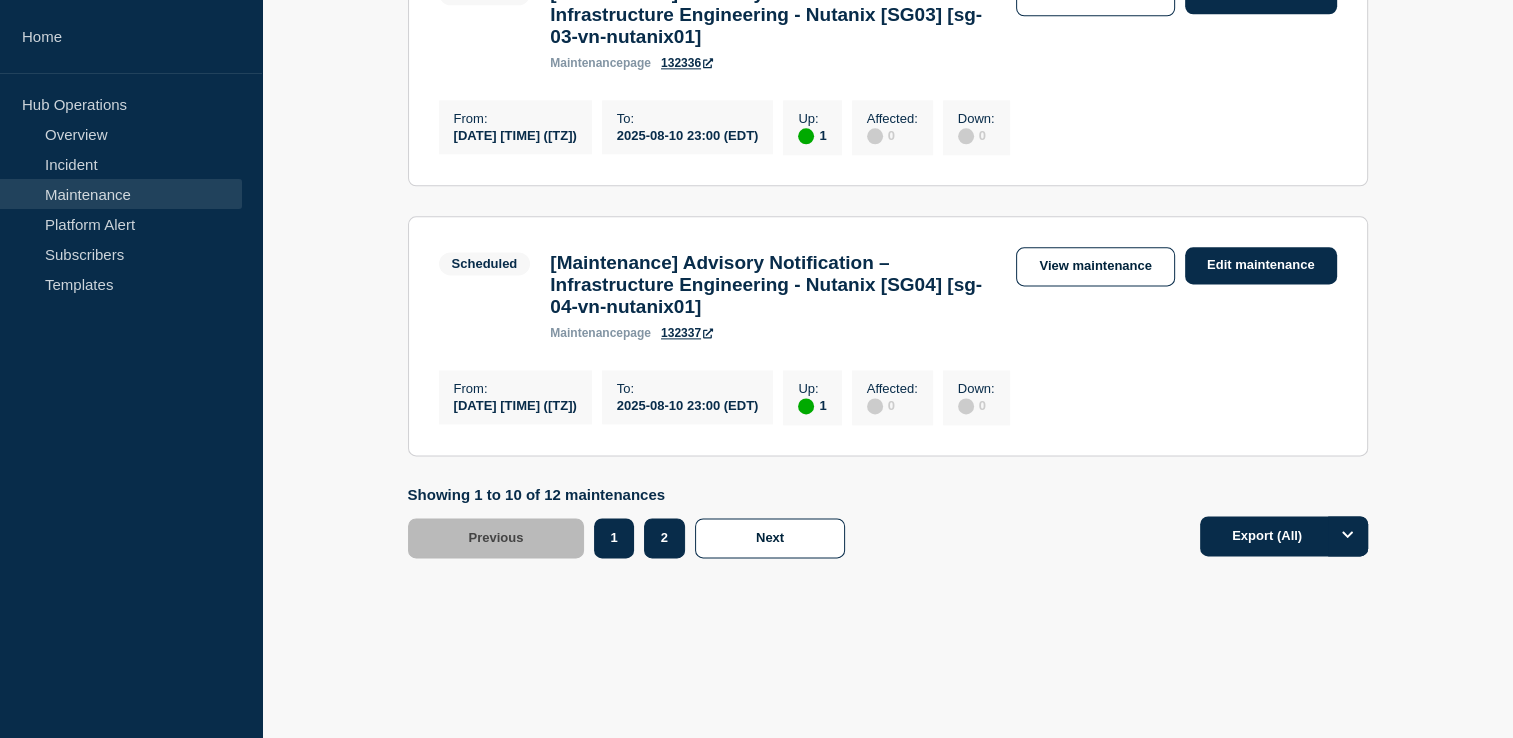 click on "2" at bounding box center (664, 538) 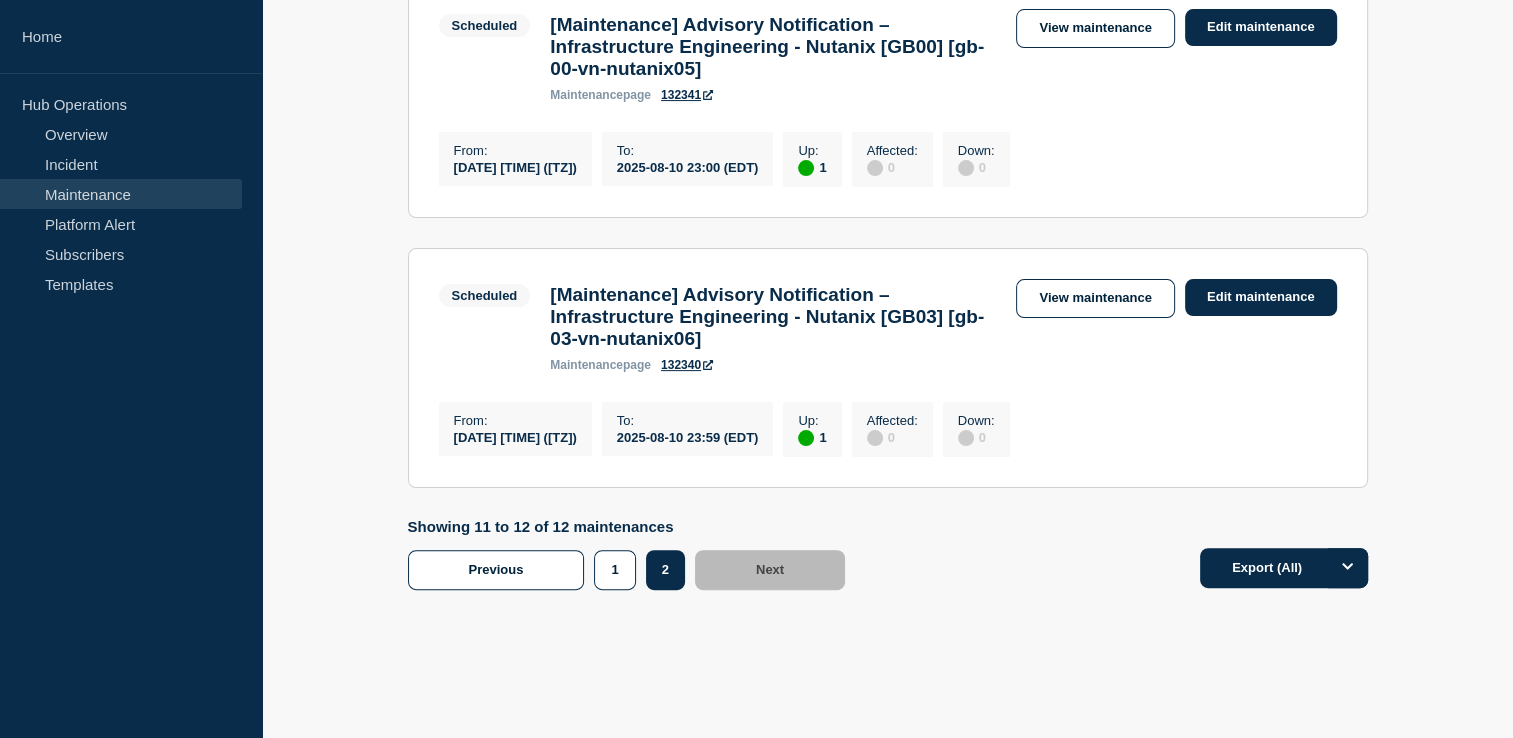 scroll, scrollTop: 0, scrollLeft: 0, axis: both 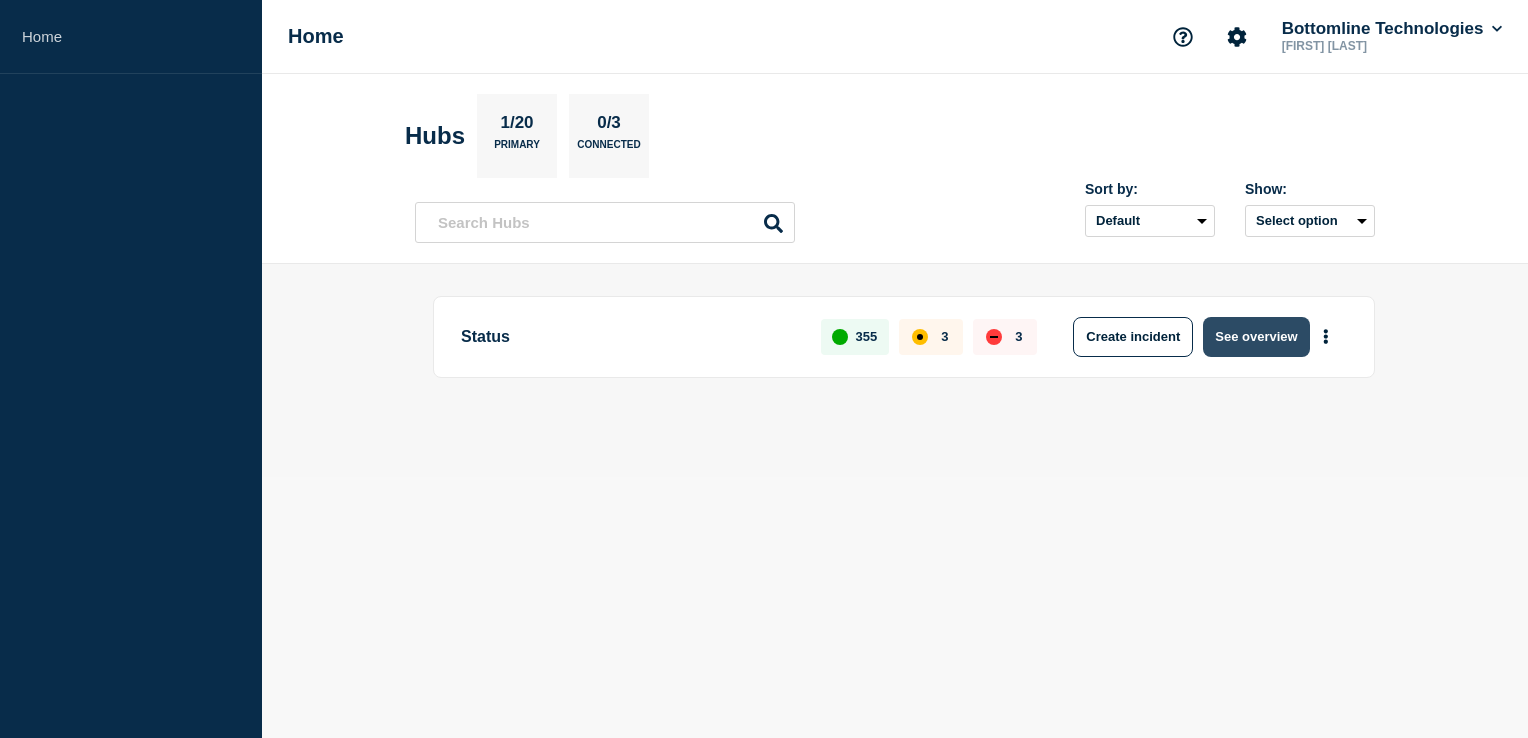 click on "See overview" at bounding box center [1256, 337] 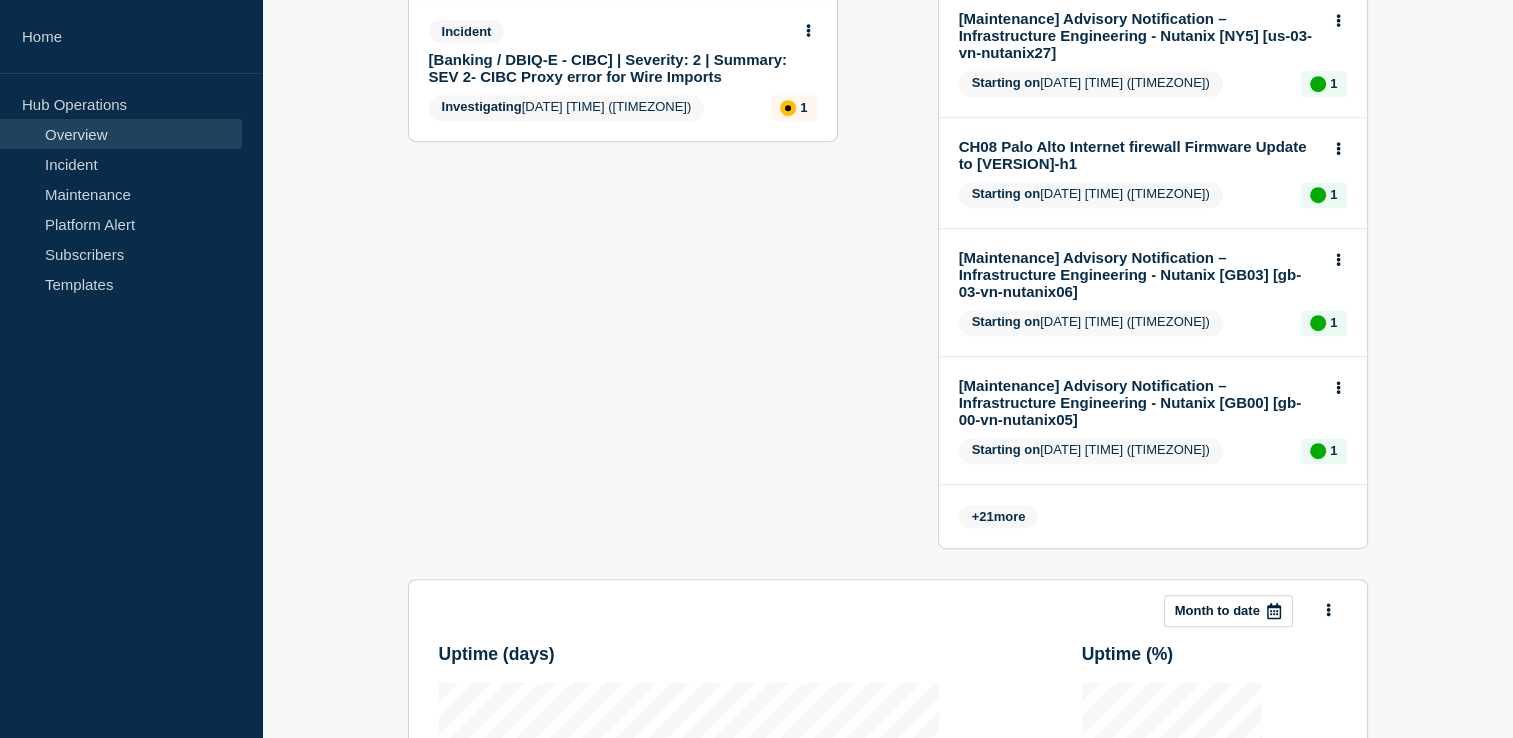 scroll, scrollTop: 1067, scrollLeft: 0, axis: vertical 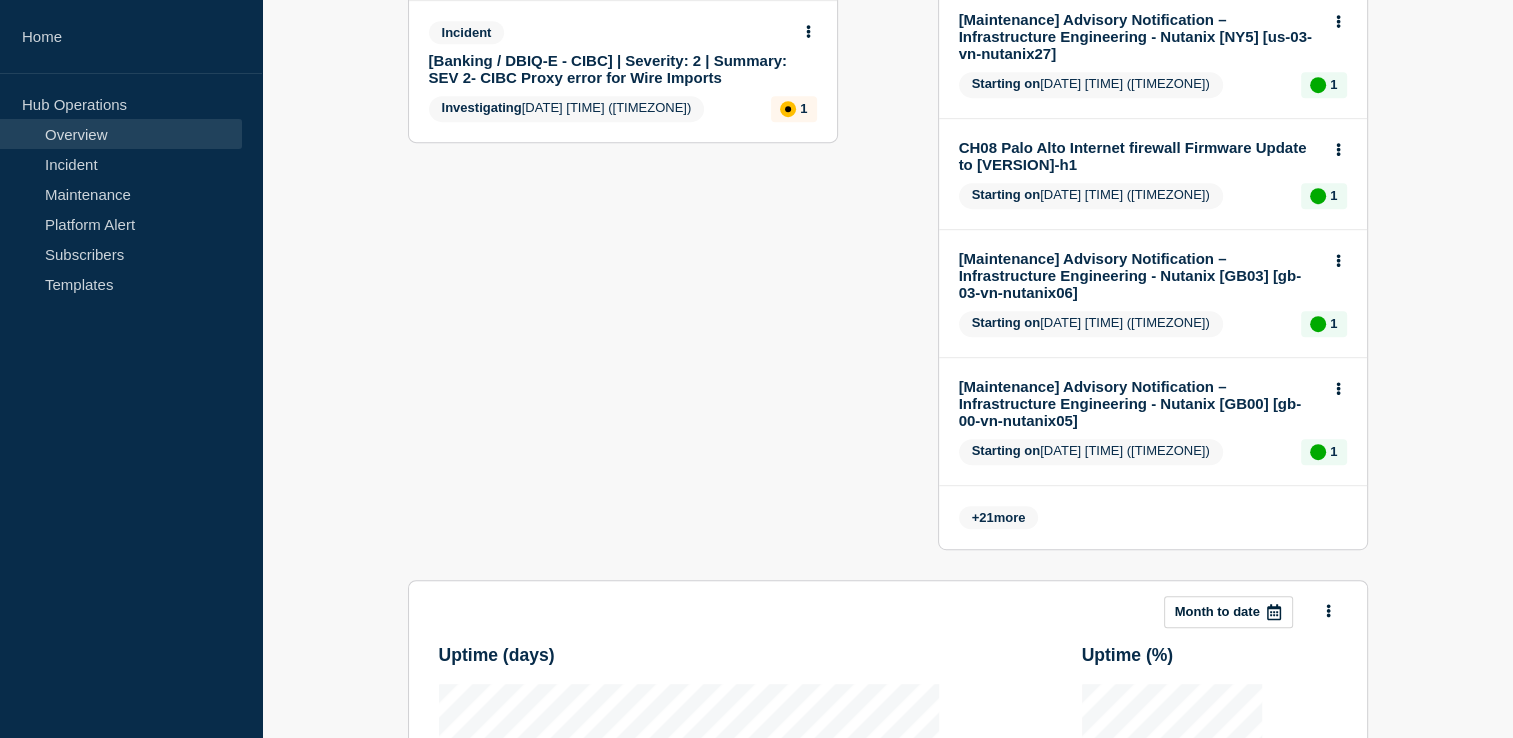 click on "+ 21 more" at bounding box center [999, 517] 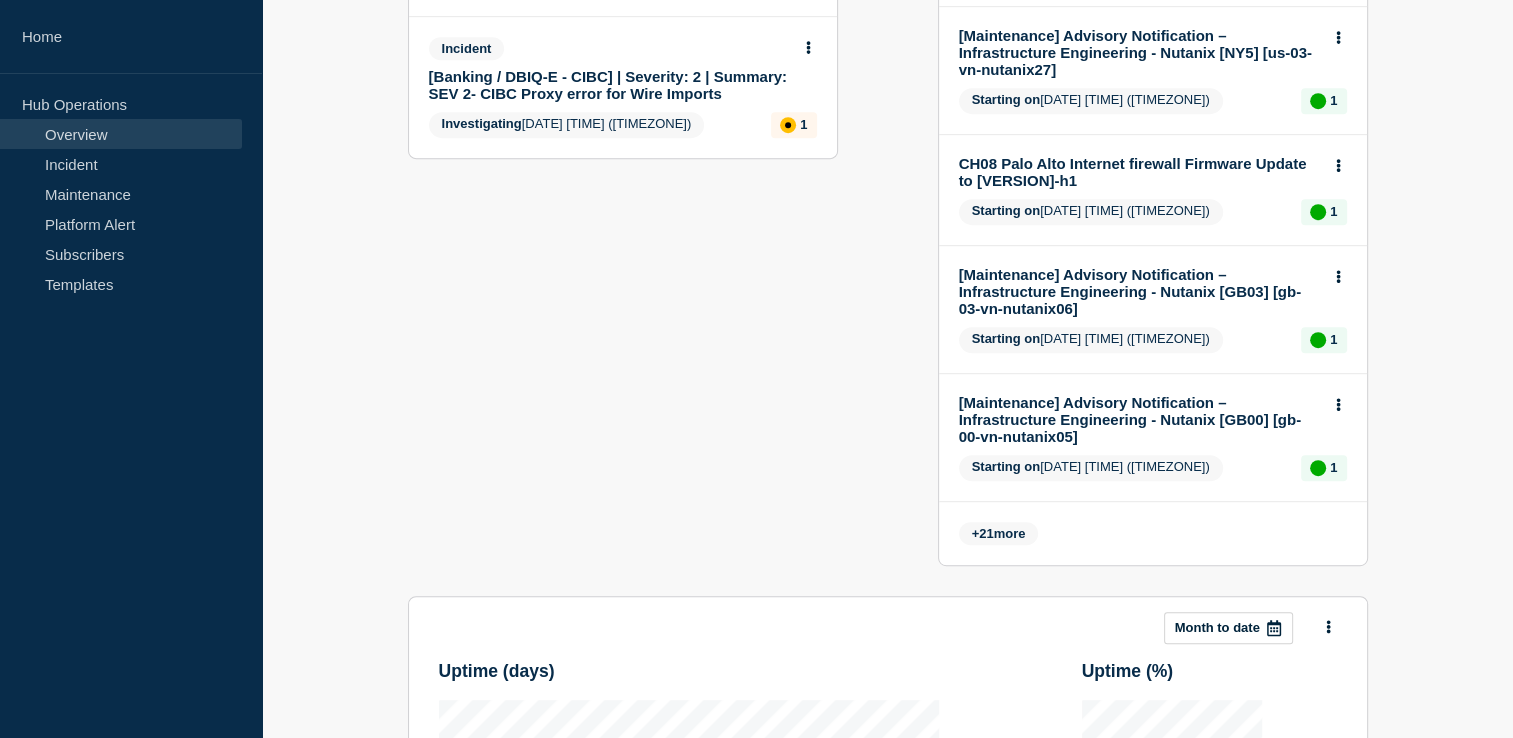 scroll, scrollTop: 1053, scrollLeft: 0, axis: vertical 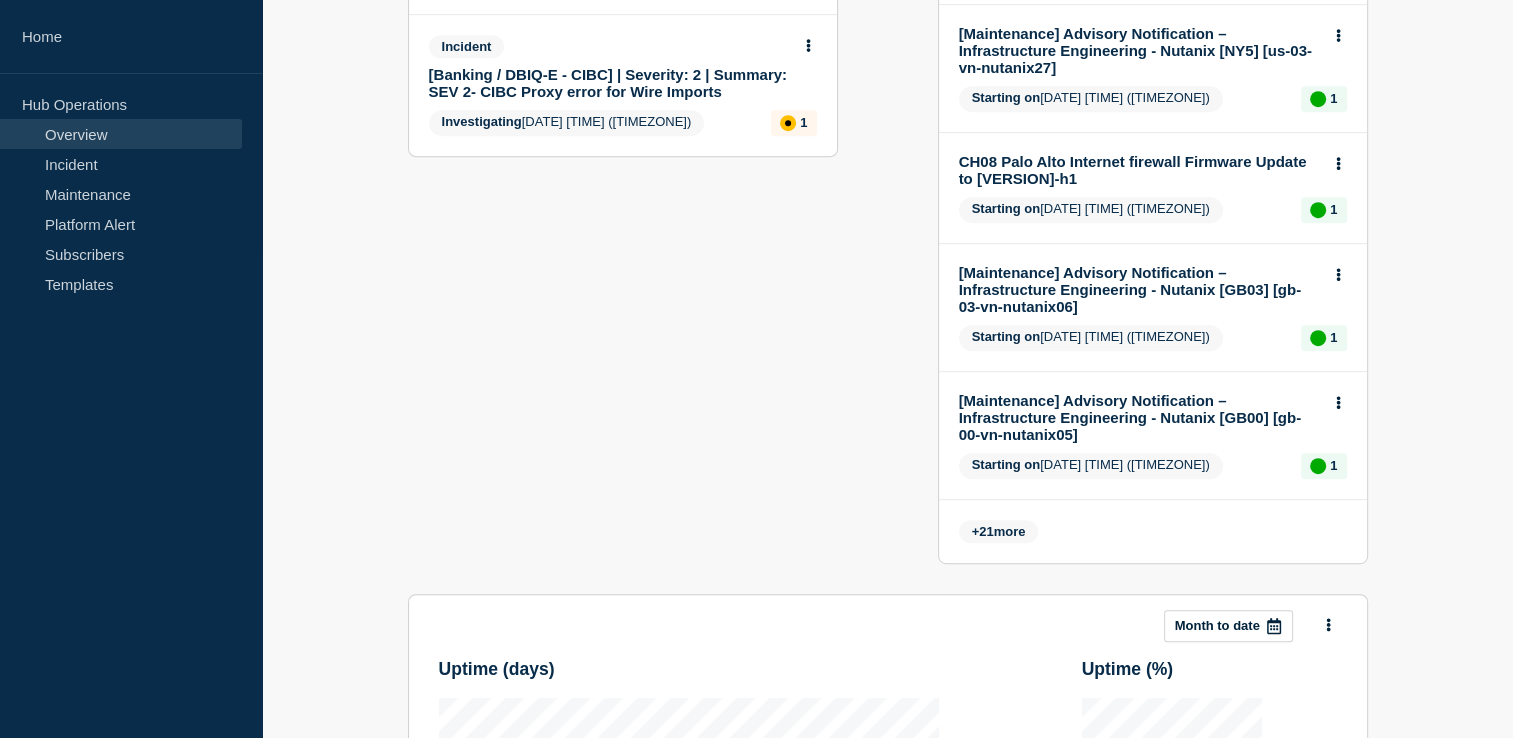 click on "21" 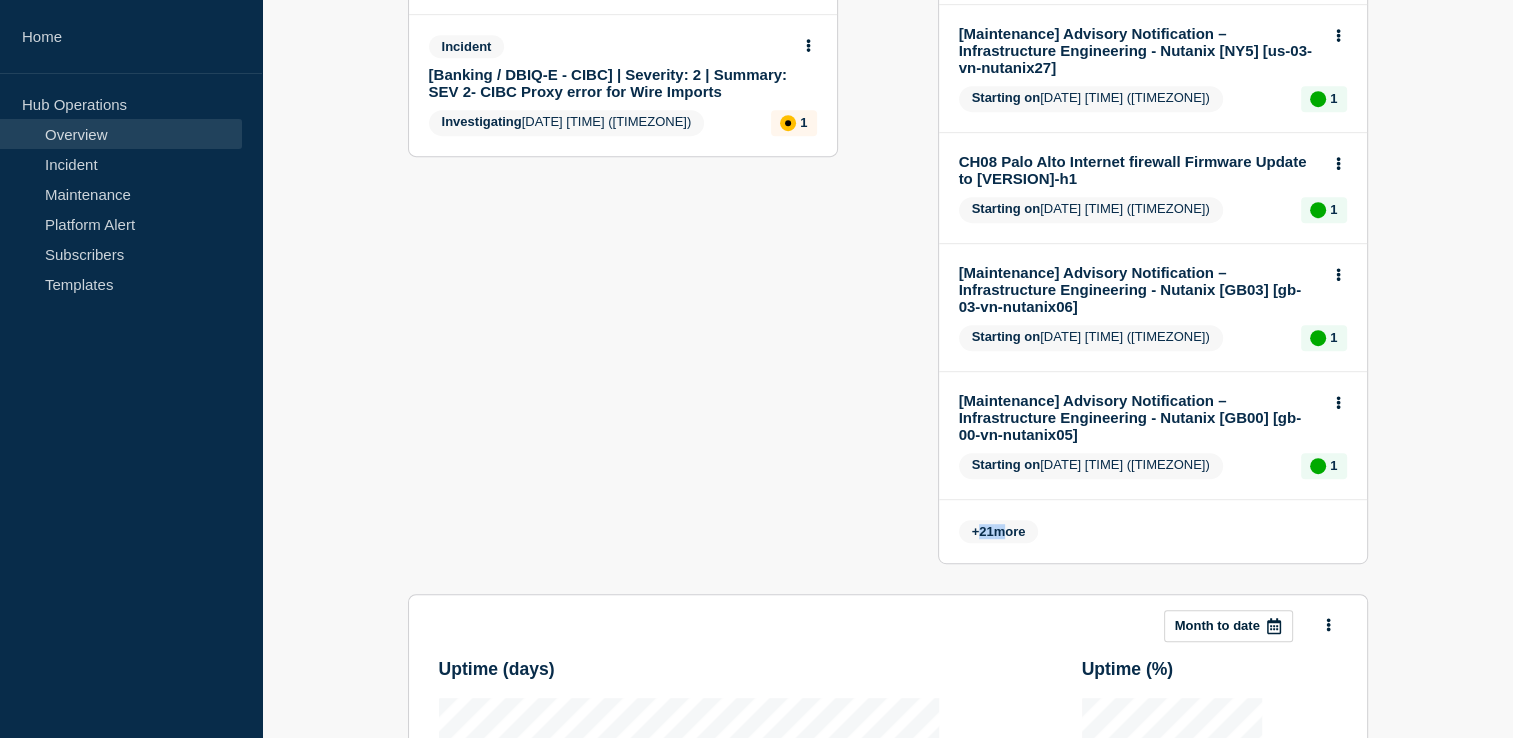 click on "21" 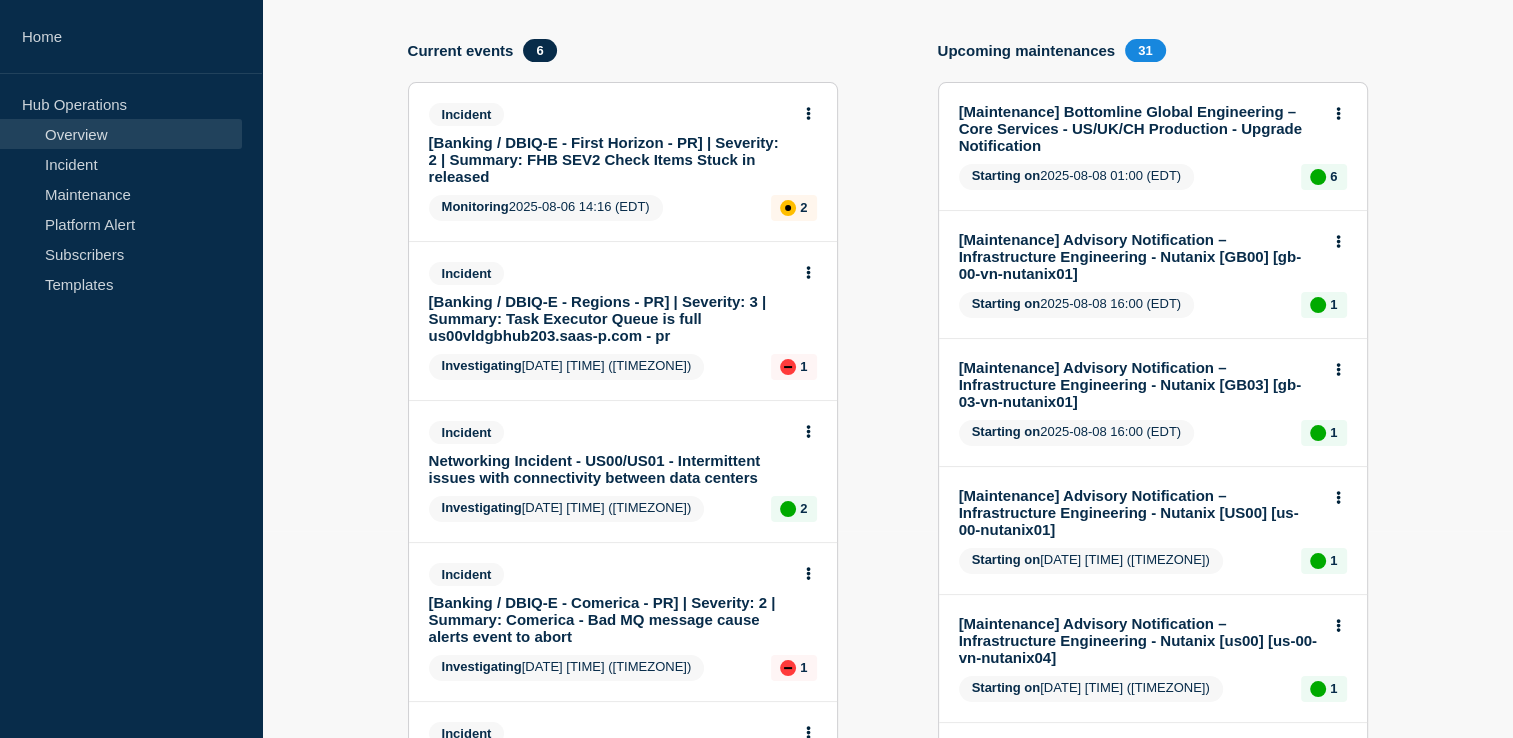 scroll, scrollTop: 0, scrollLeft: 0, axis: both 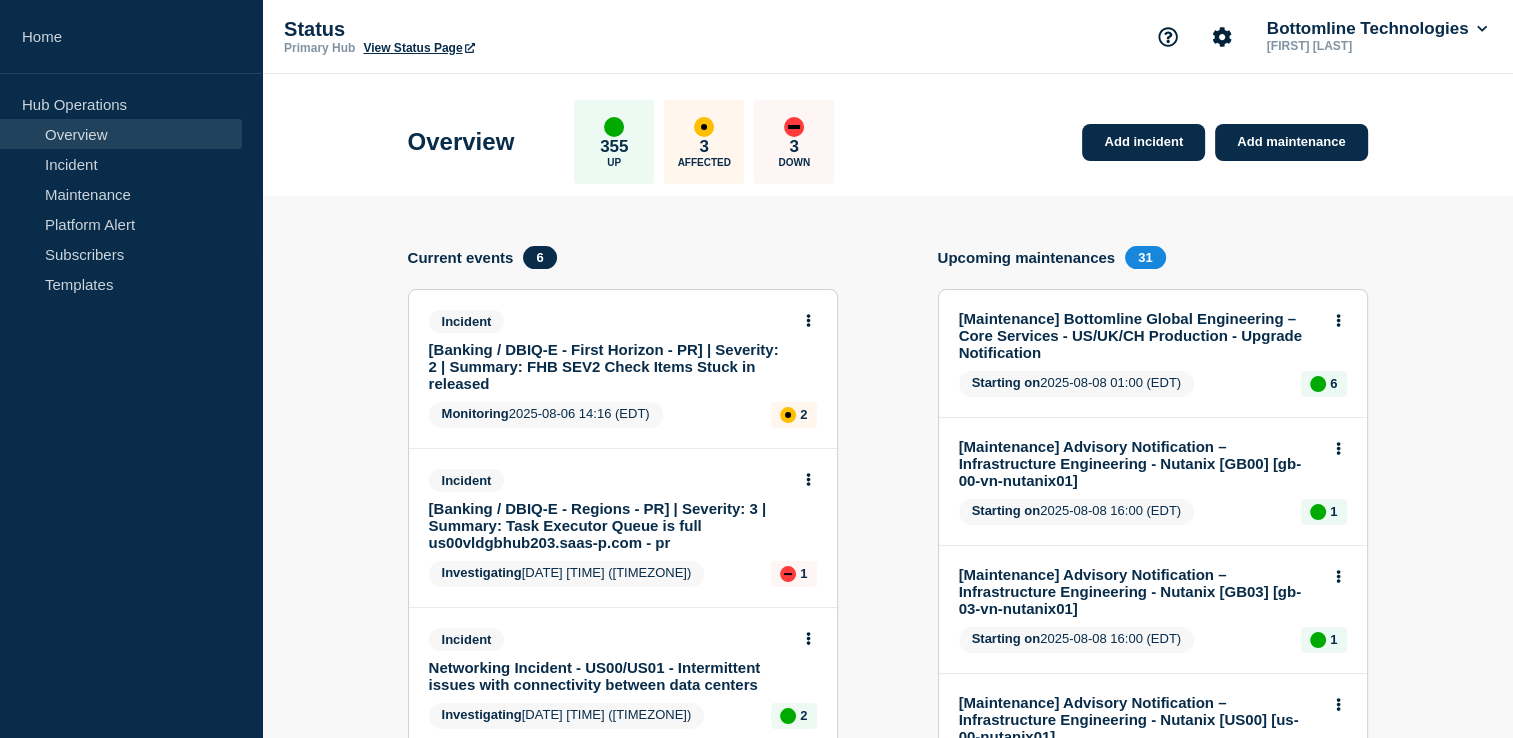 click on "355" at bounding box center (614, 147) 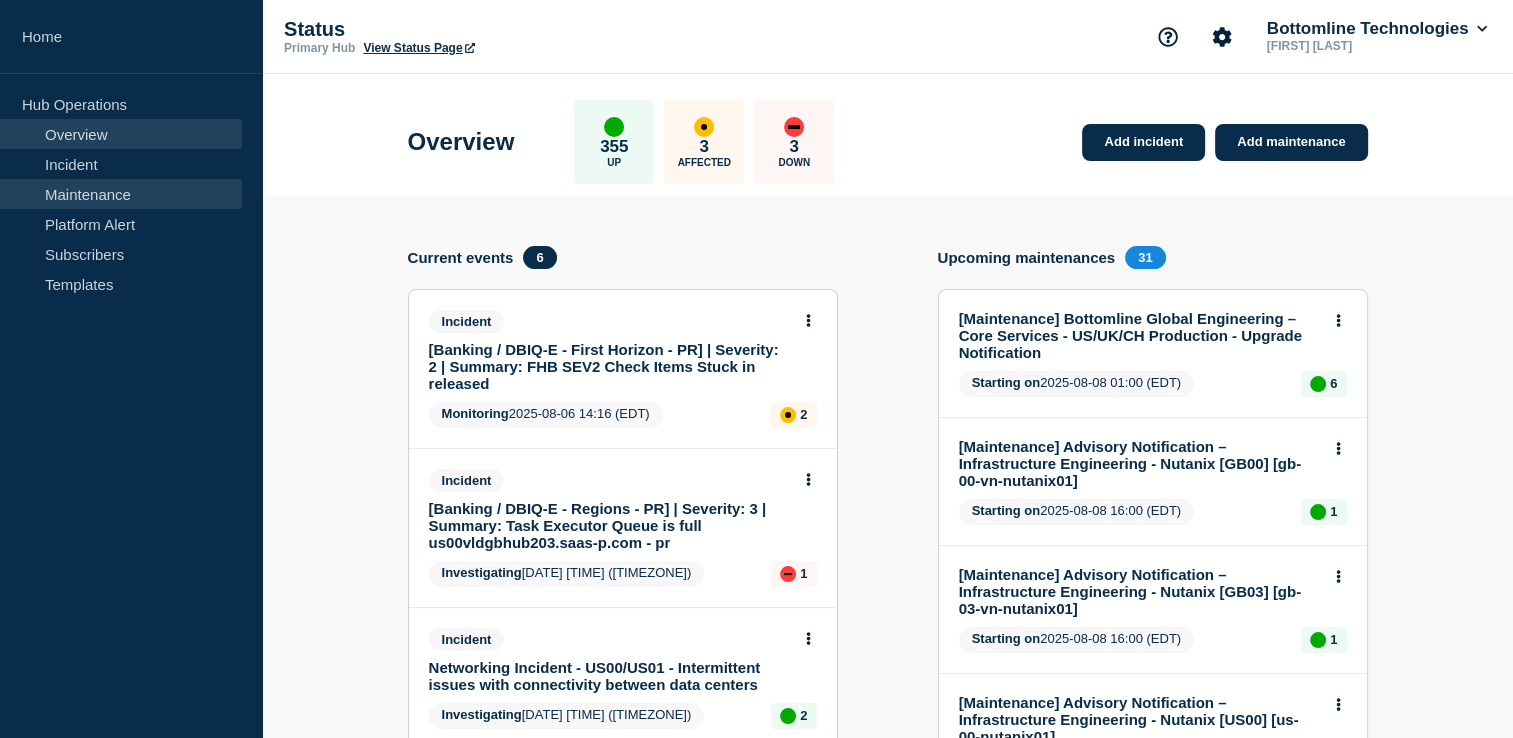 click on "Maintenance" at bounding box center [121, 194] 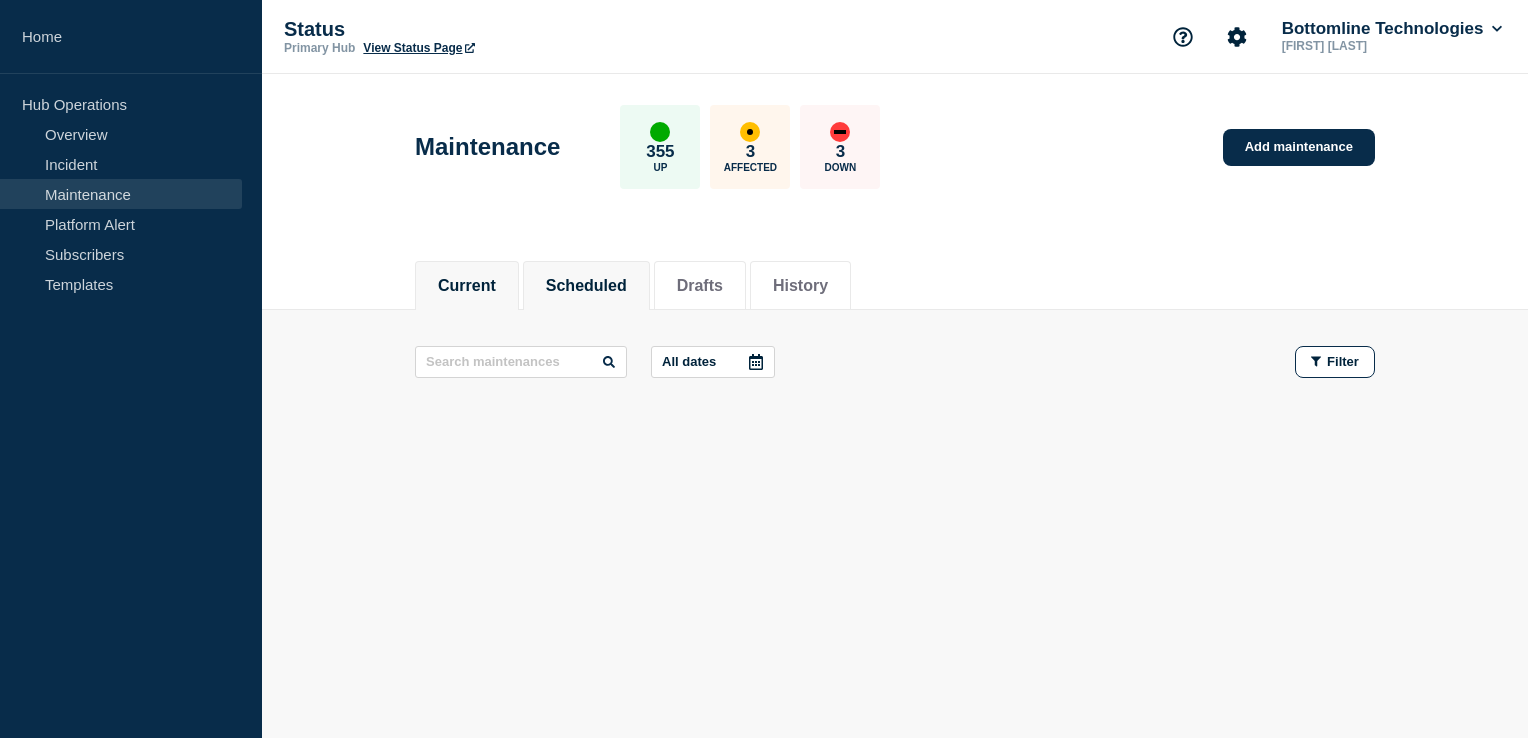 click on "Scheduled" at bounding box center (586, 286) 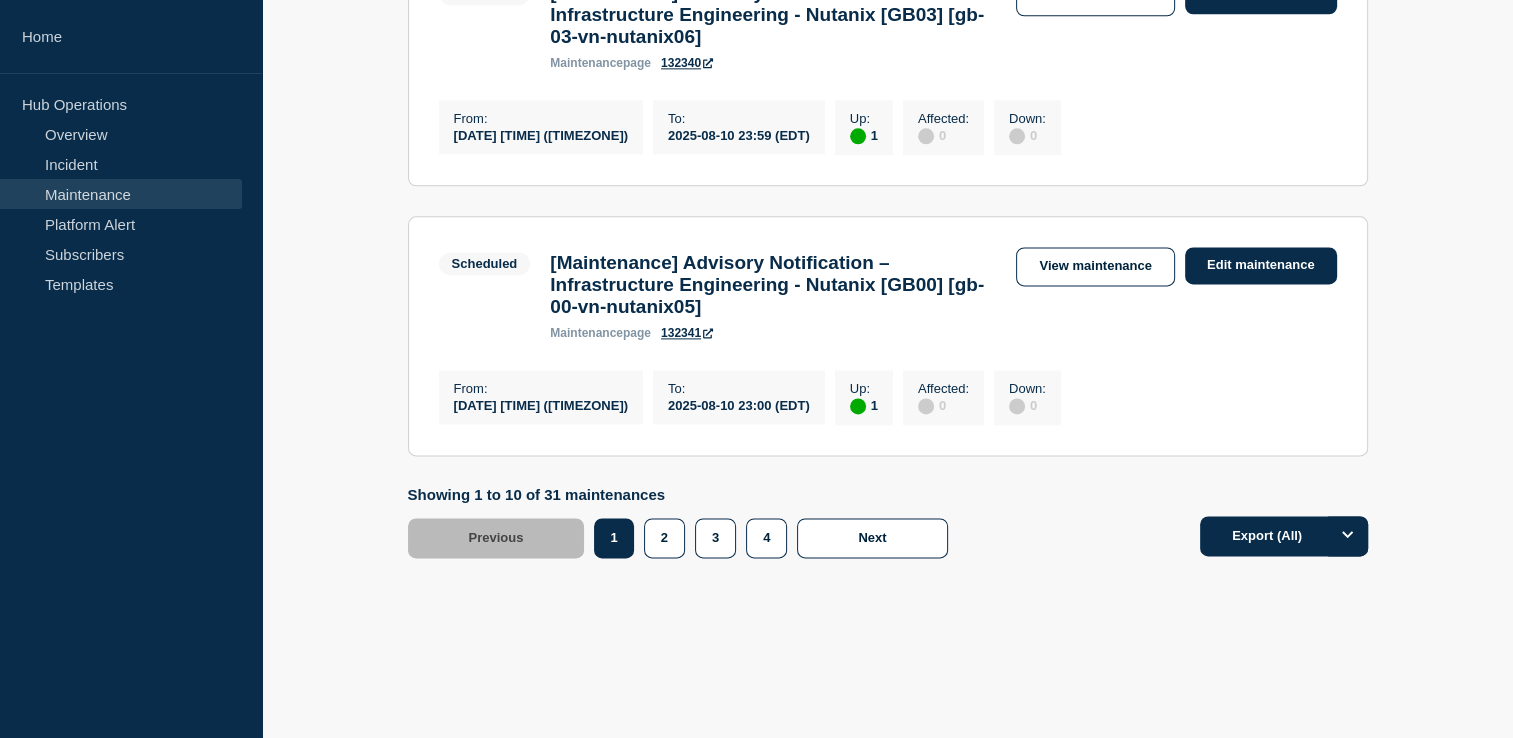 scroll, scrollTop: 2751, scrollLeft: 0, axis: vertical 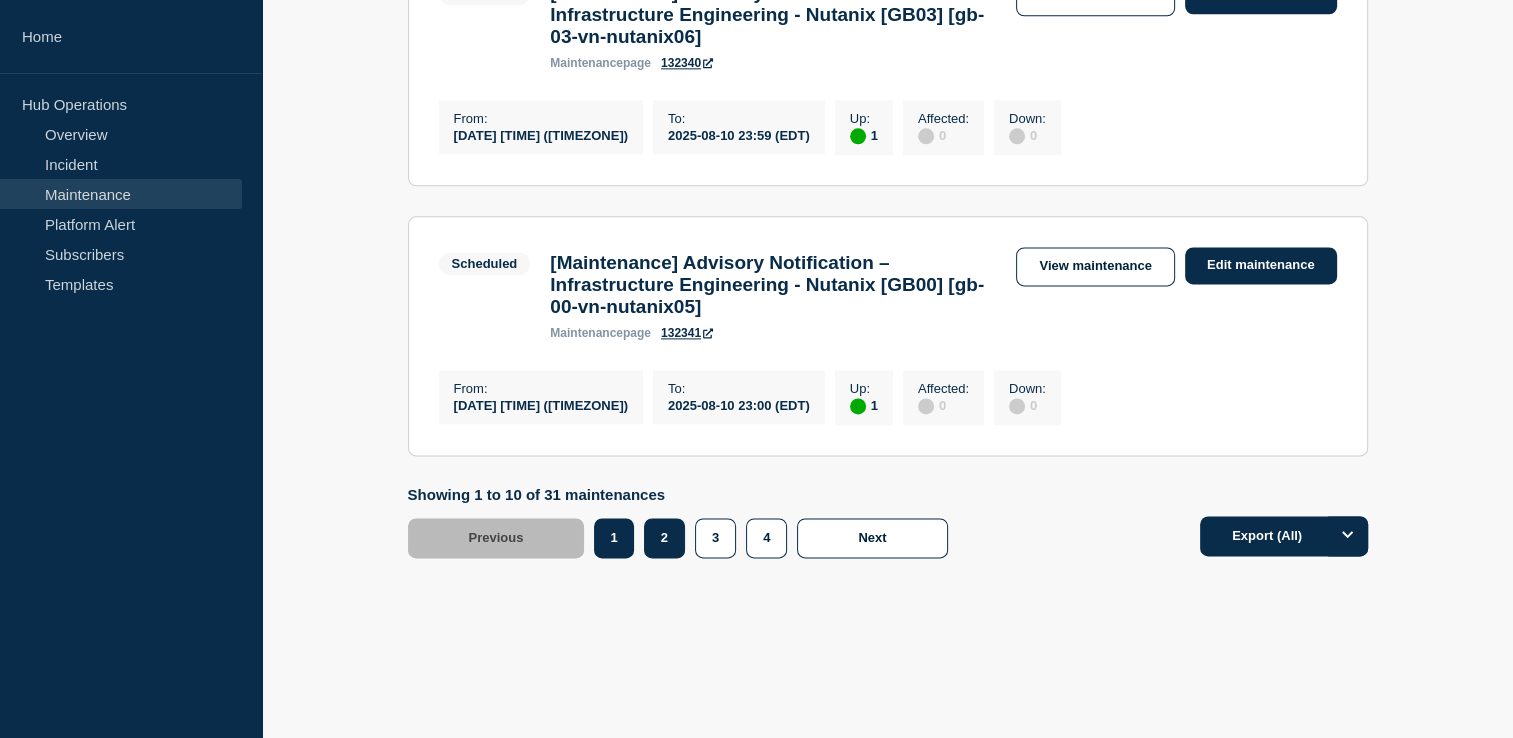 click on "2" at bounding box center (664, 538) 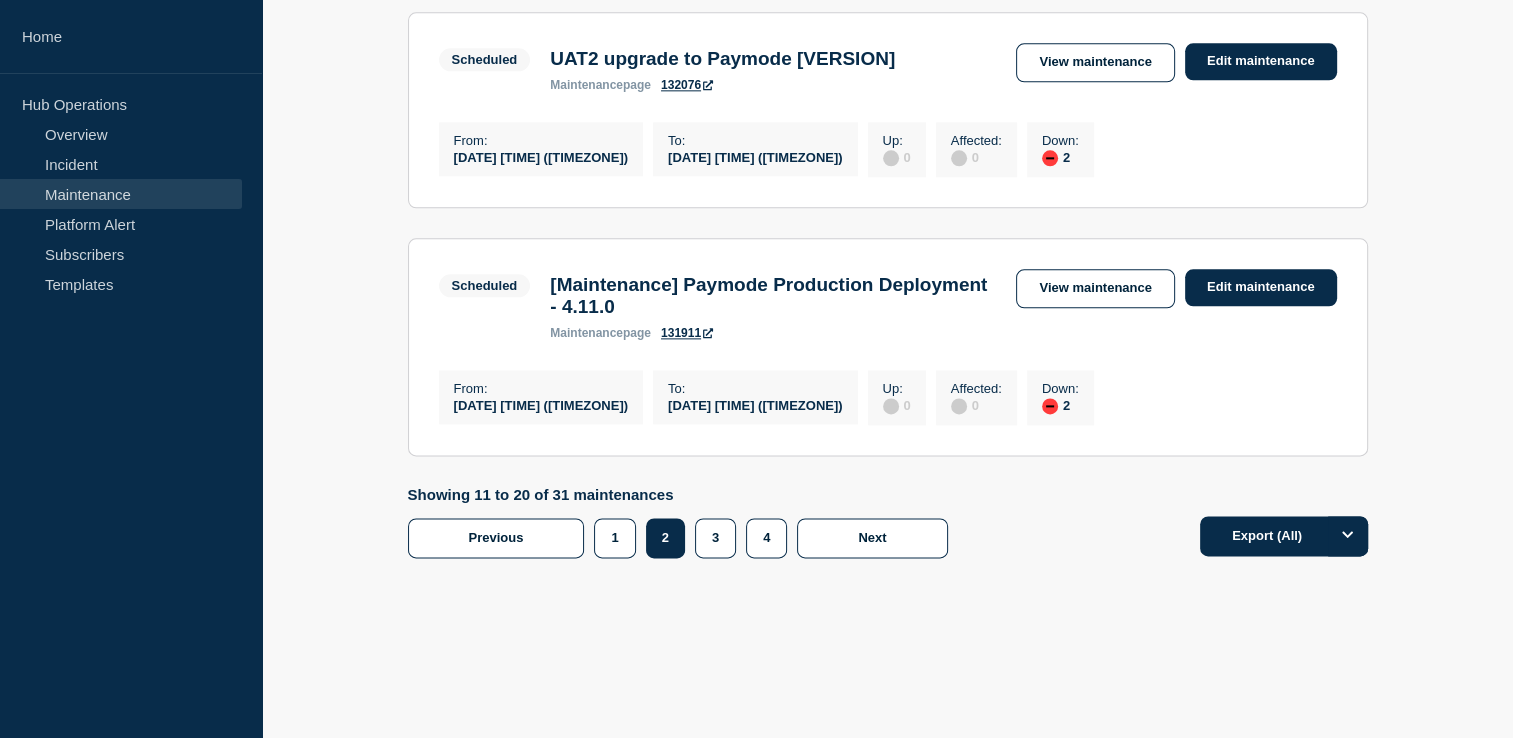 scroll, scrollTop: 2672, scrollLeft: 0, axis: vertical 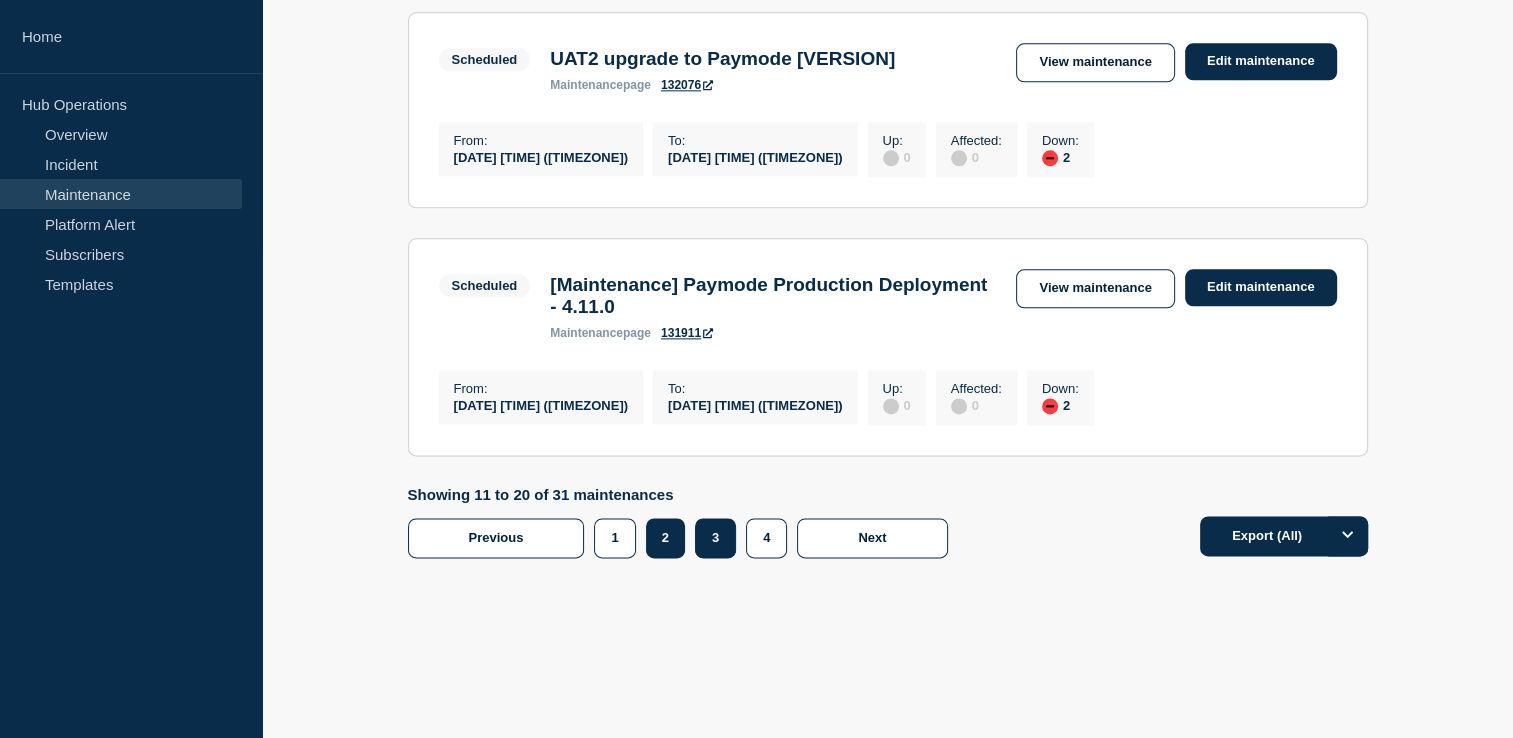 click on "3" at bounding box center [715, 538] 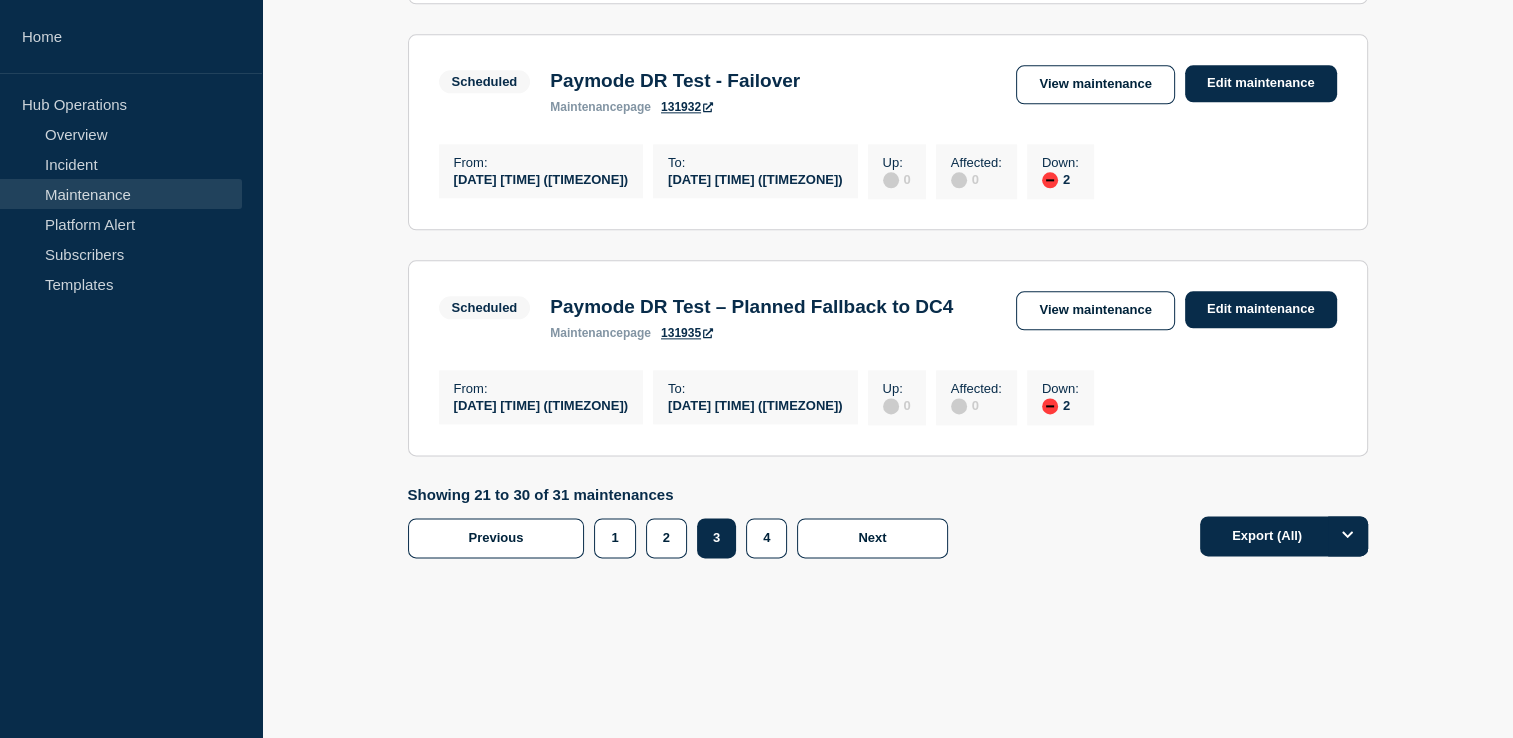 scroll, scrollTop: 2552, scrollLeft: 0, axis: vertical 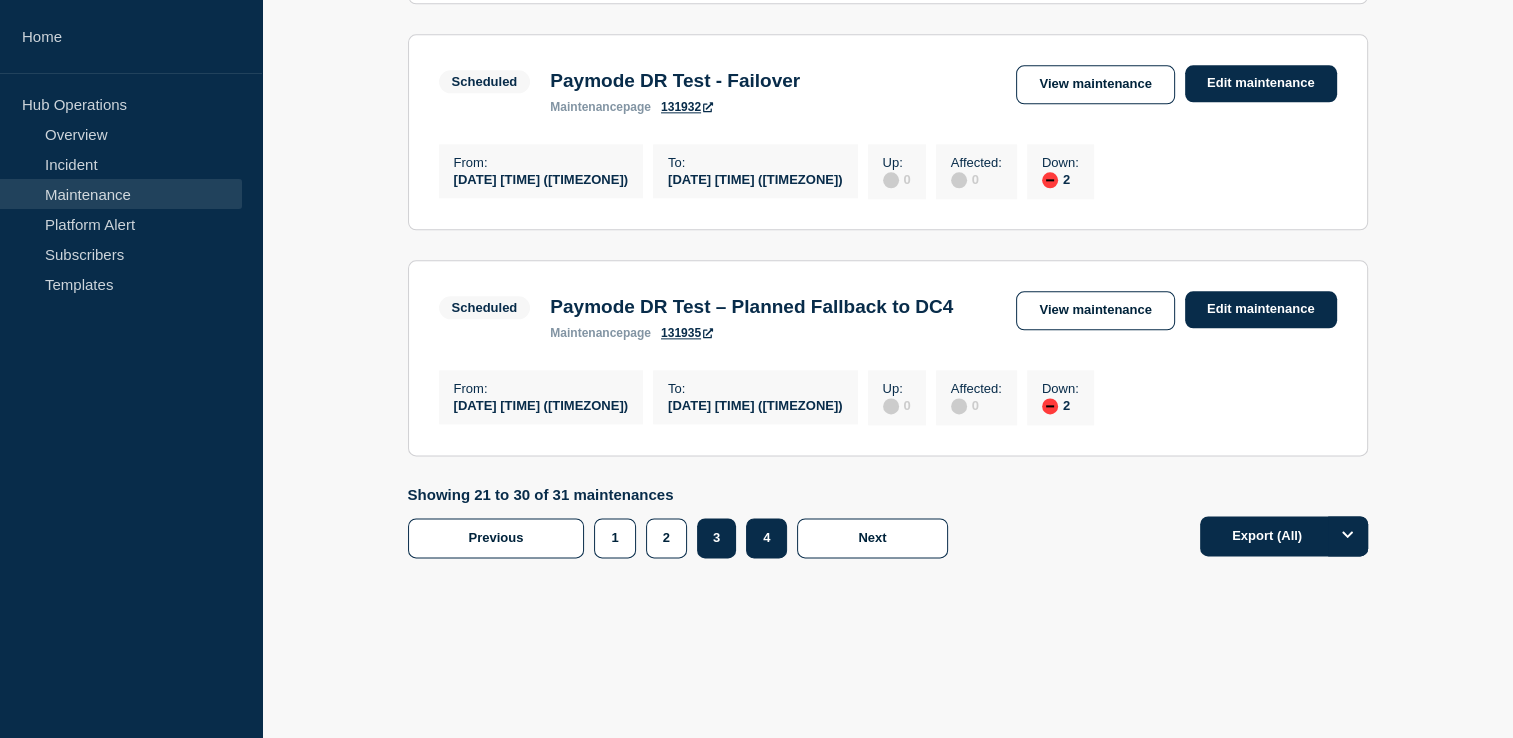 click on "4" at bounding box center [766, 538] 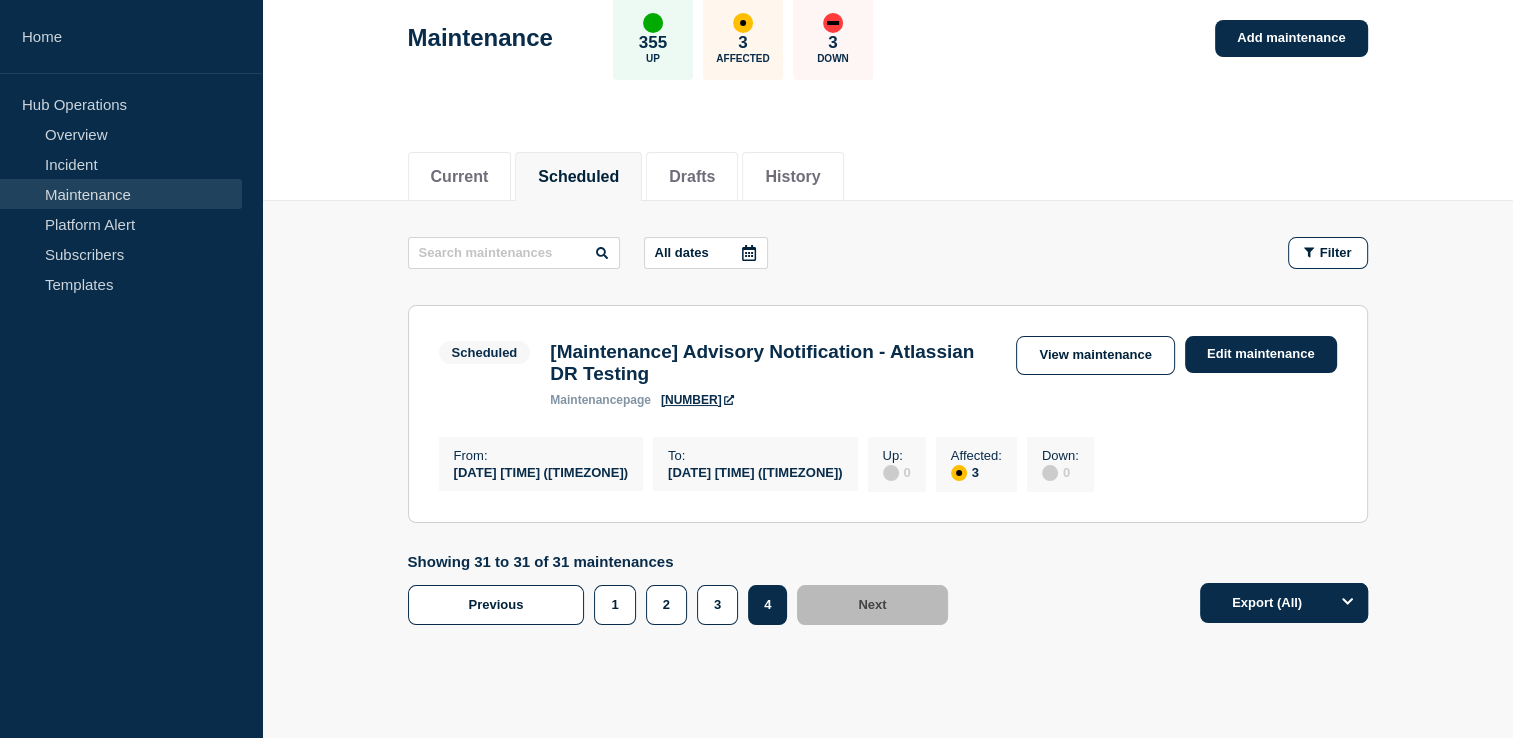 scroll, scrollTop: 108, scrollLeft: 0, axis: vertical 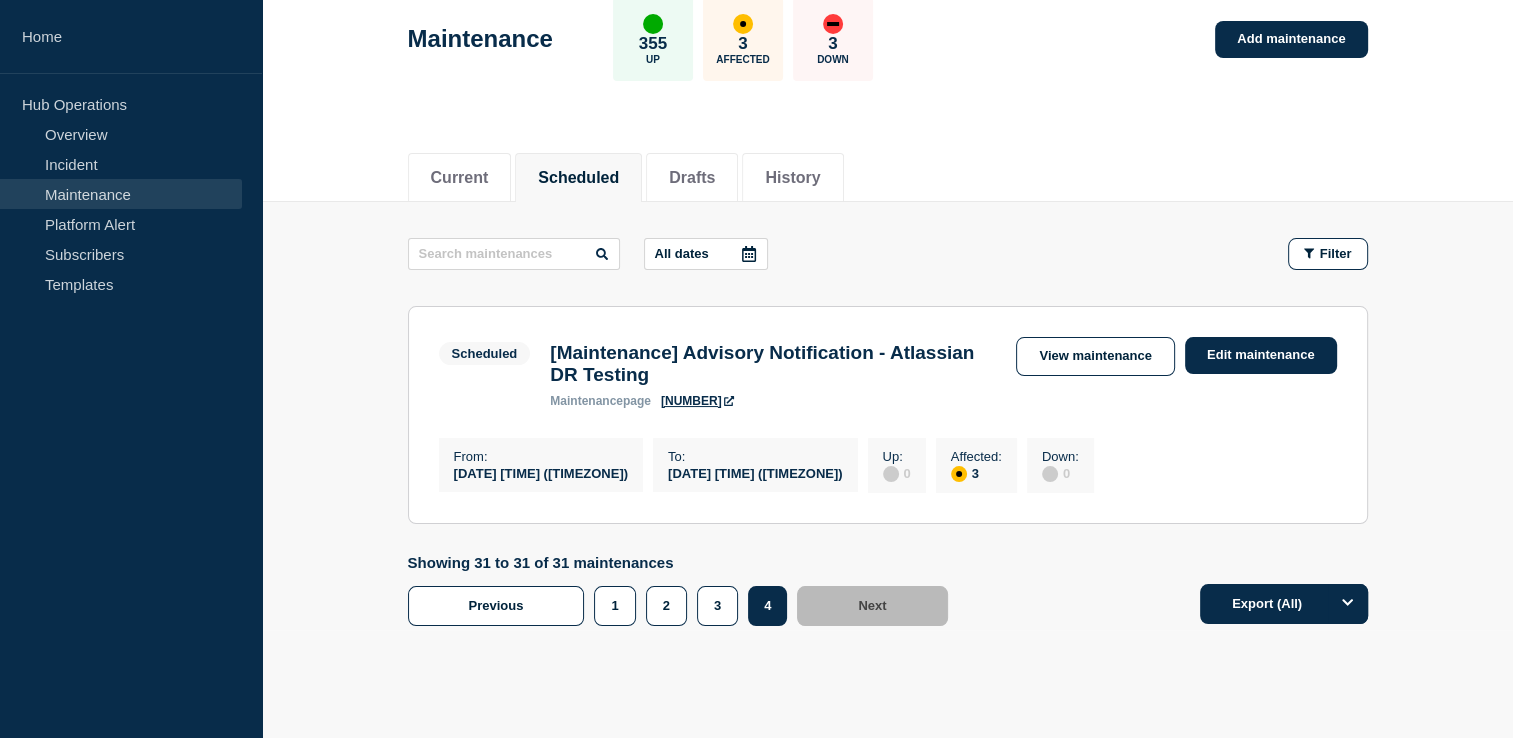 click 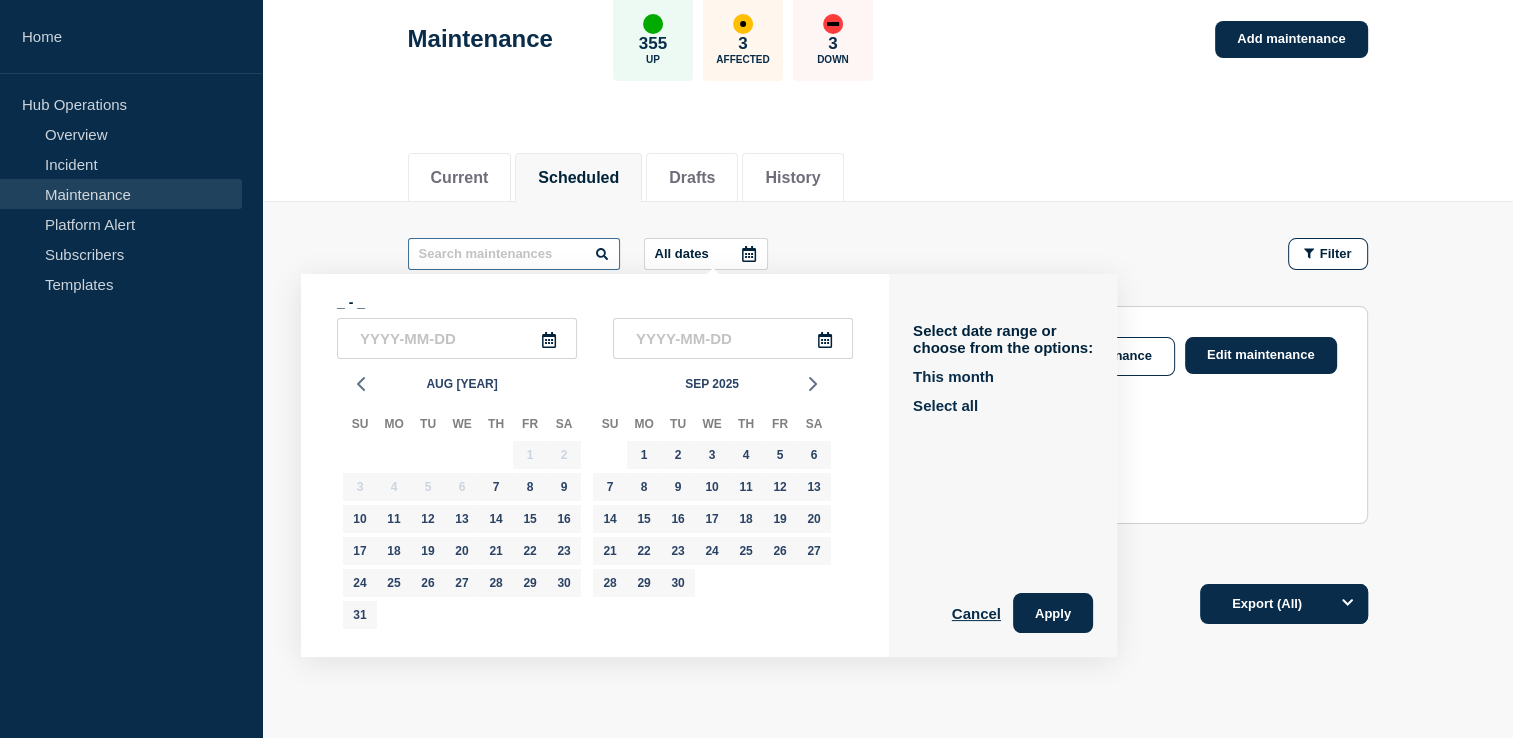 click at bounding box center (514, 254) 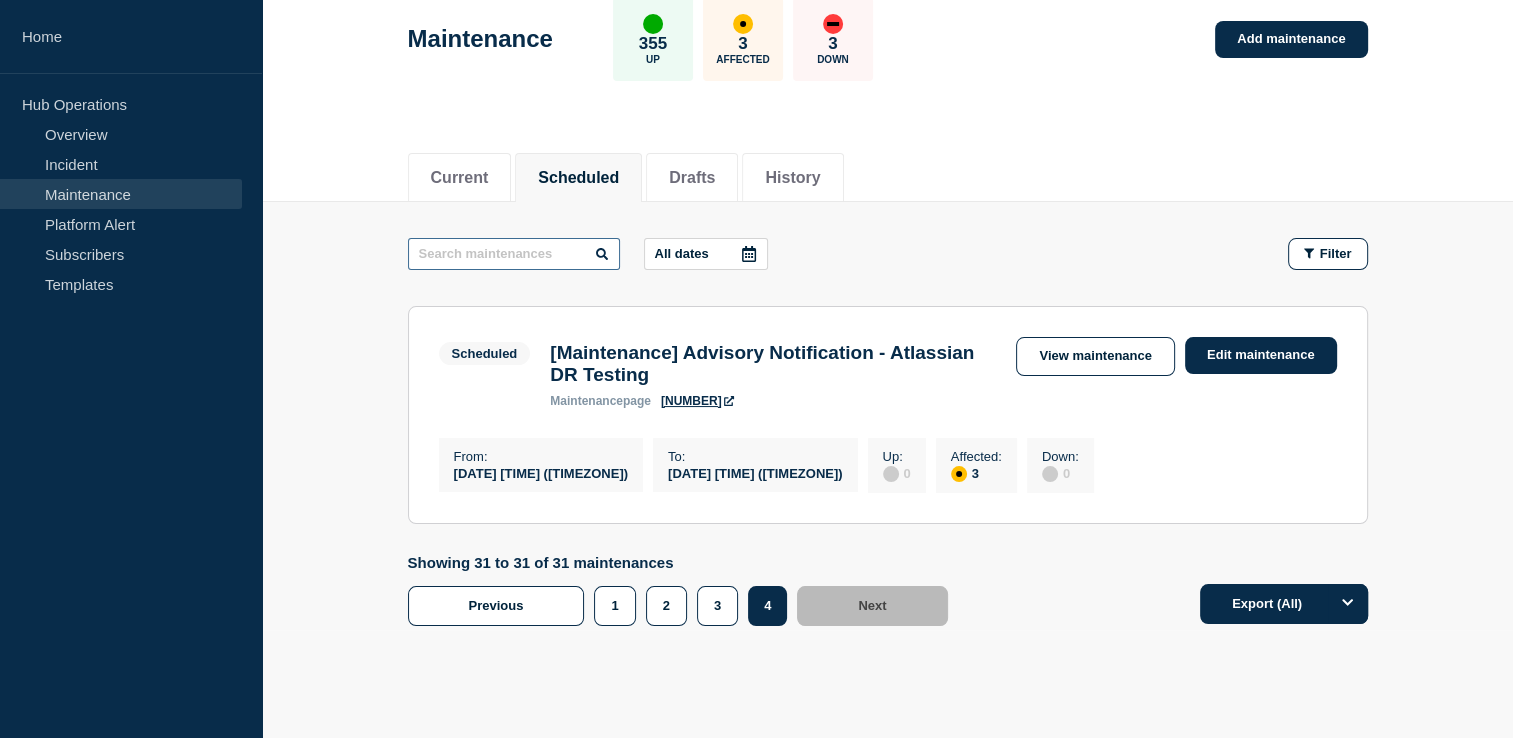 paste on "CH08 Palo Alto Internet firewall Firmware Update to [VERSION]-h1" 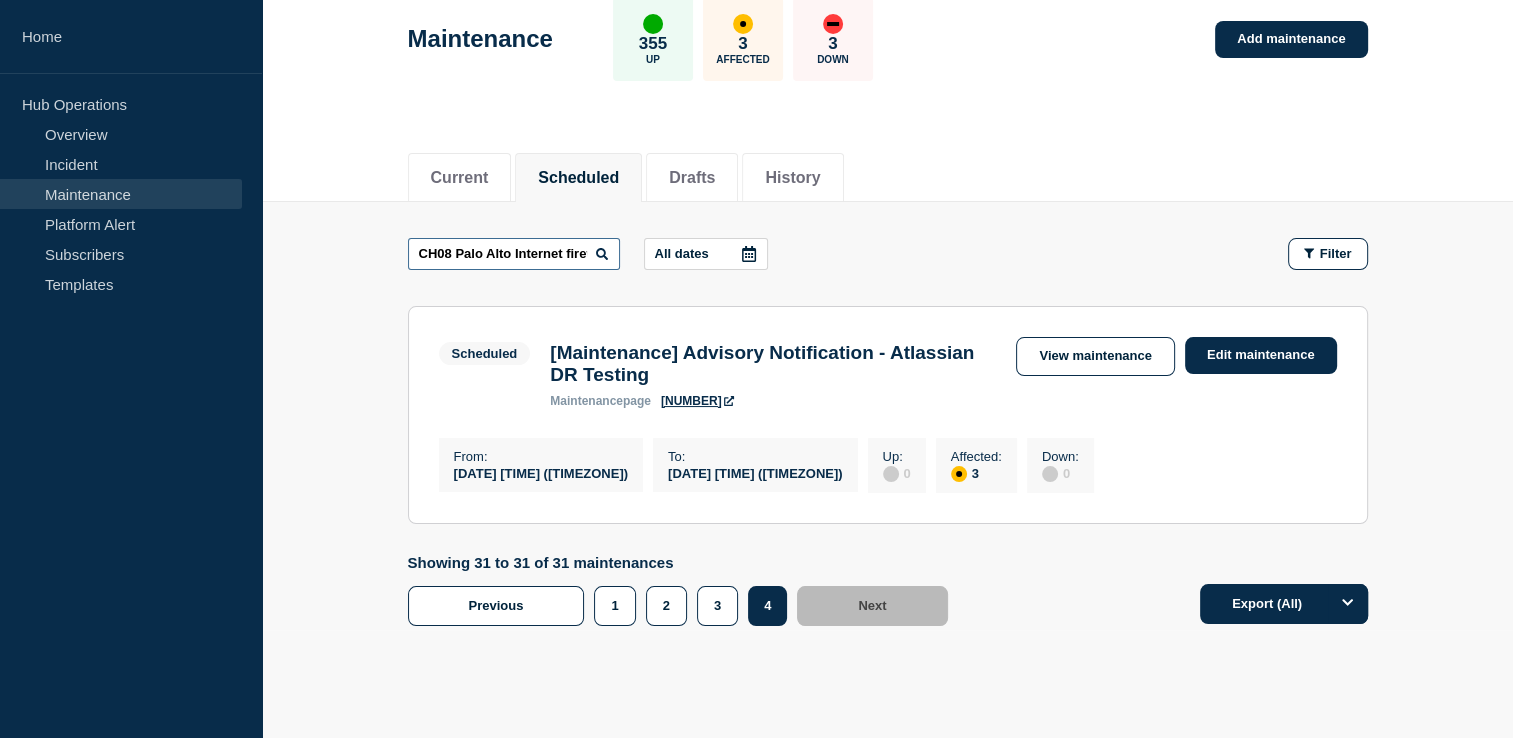 scroll, scrollTop: 0, scrollLeft: 215, axis: horizontal 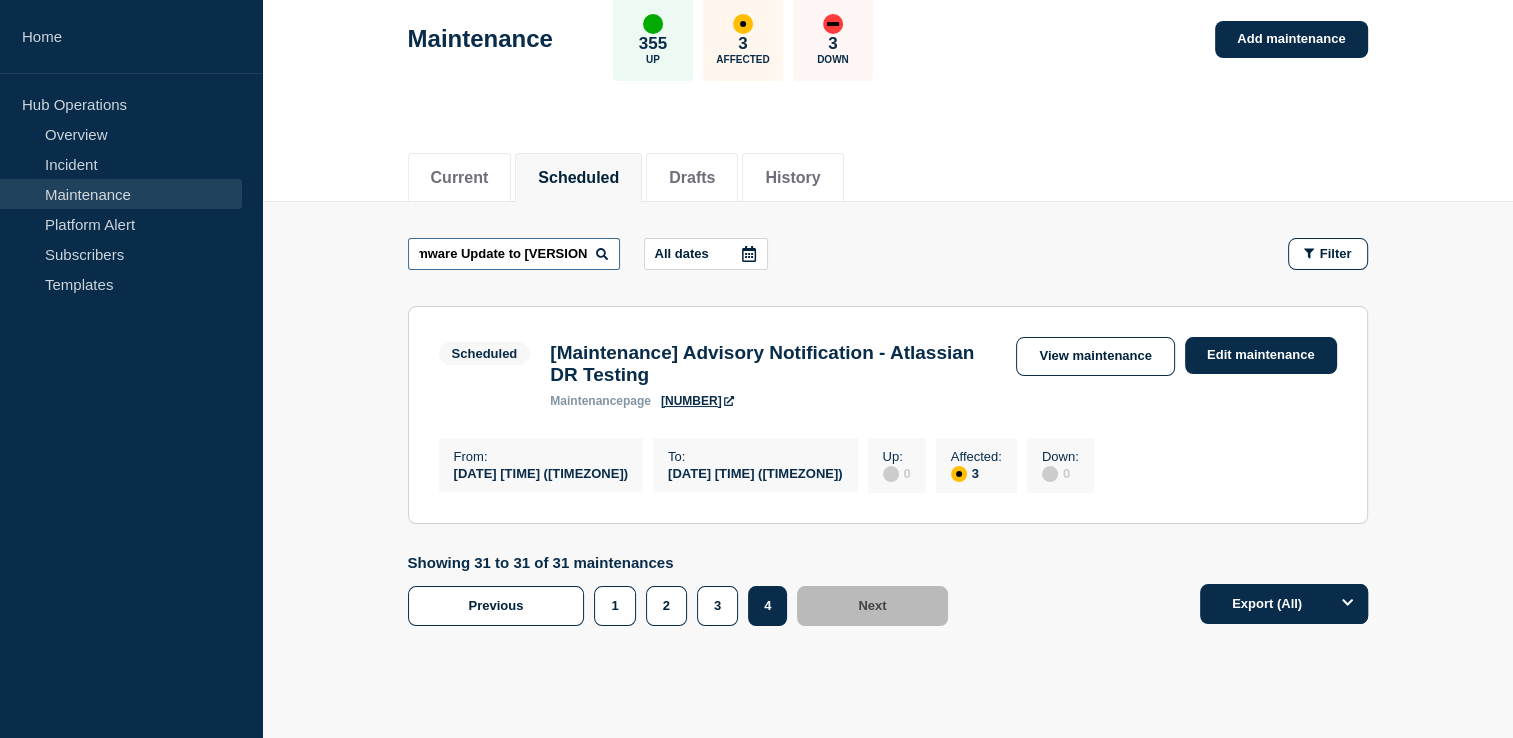 type on "CH08 Palo Alto Internet firewall Firmware Update to [VERSION]-h1" 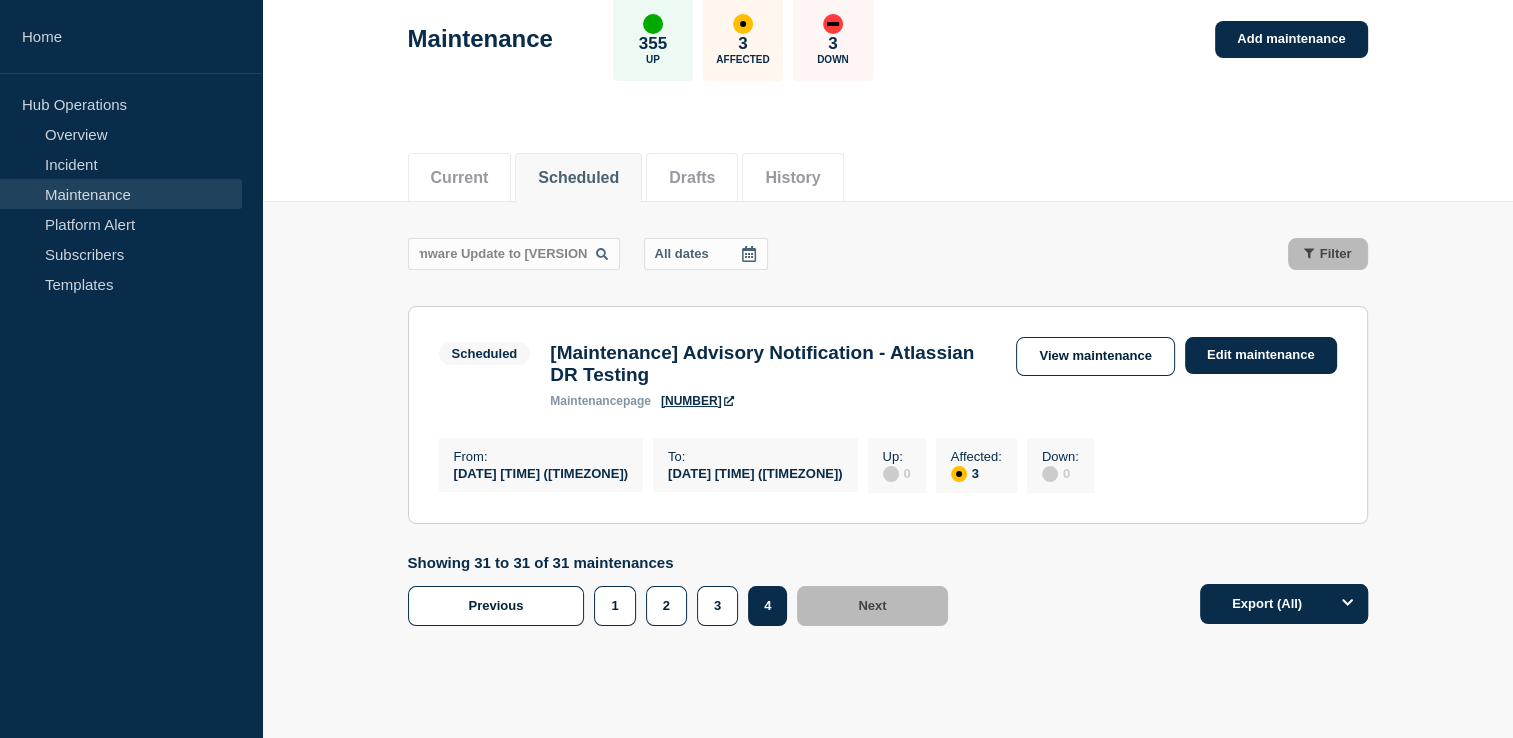 scroll, scrollTop: 0, scrollLeft: 0, axis: both 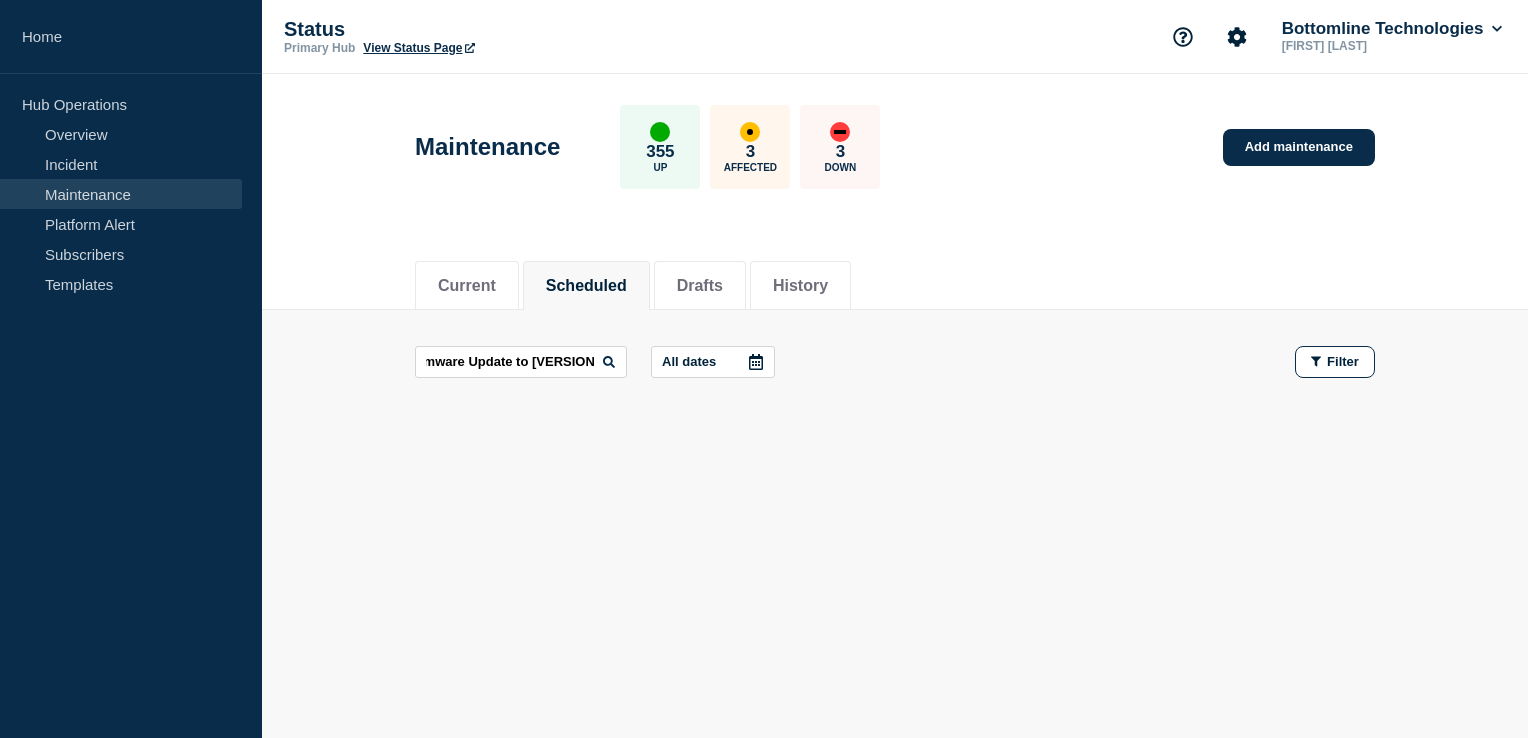 click 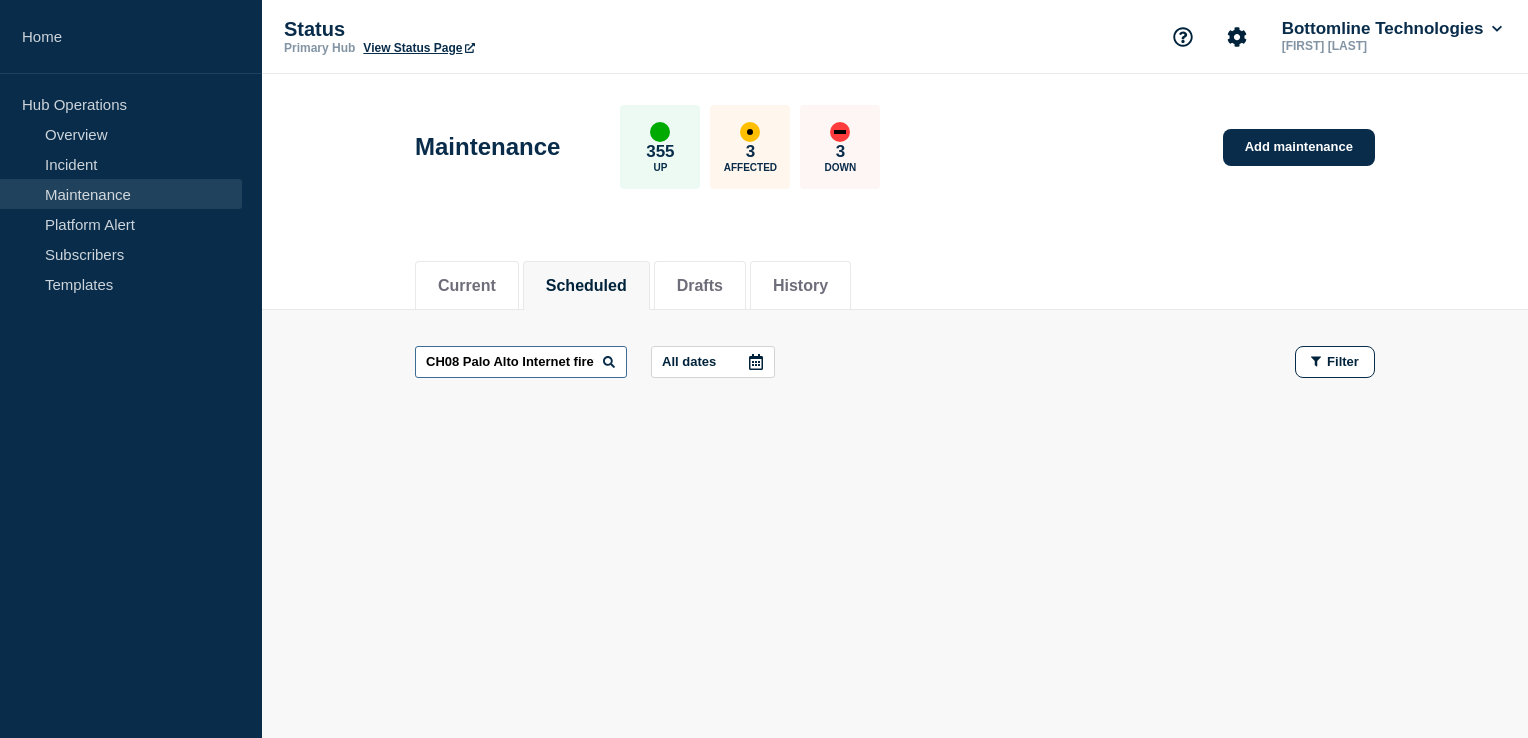click on "CH08 Palo Alto Internet firewall Firmware Update to [VERSION]-h1" at bounding box center [521, 362] 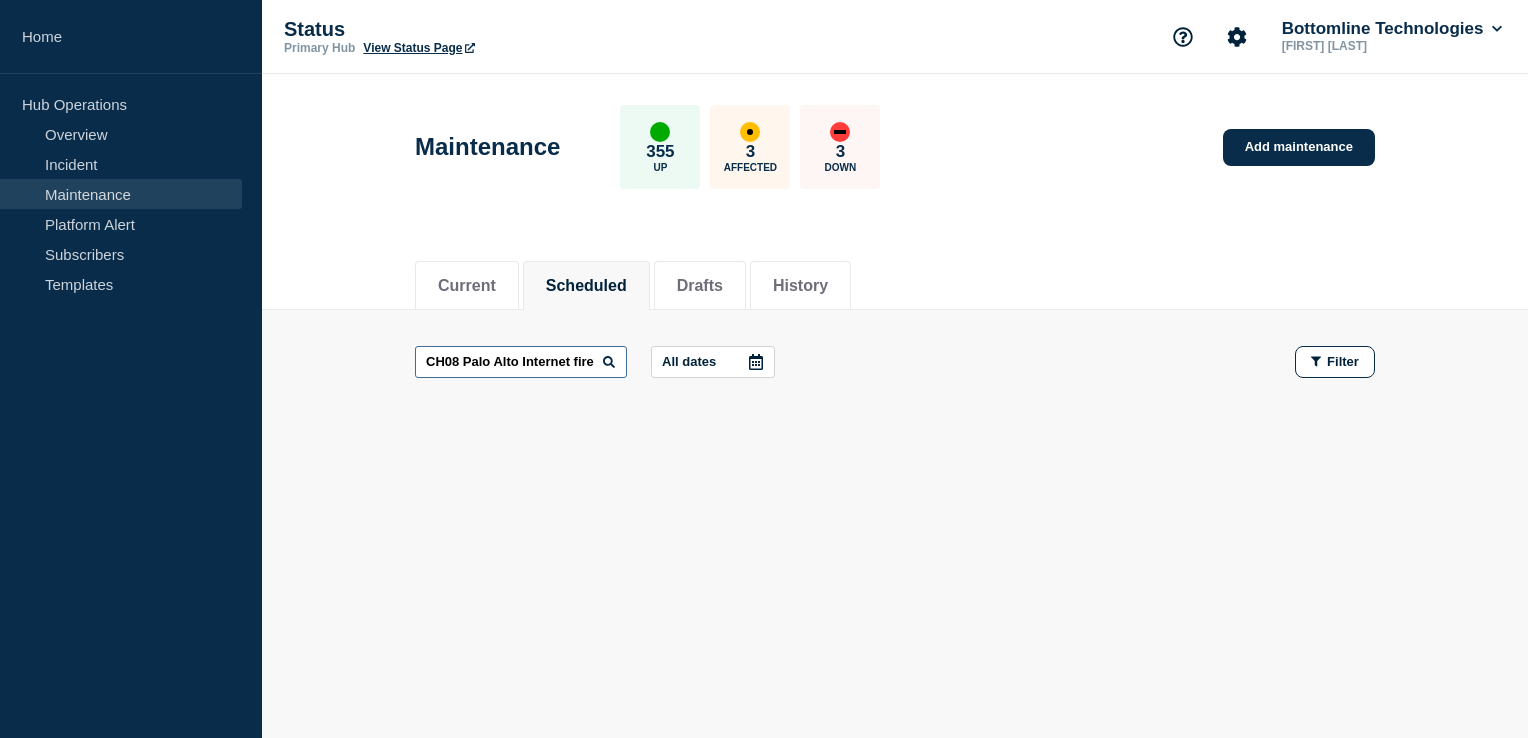 click on "CH08 Palo Alto Internet firewall Firmware Update to [VERSION]-h1" at bounding box center [521, 362] 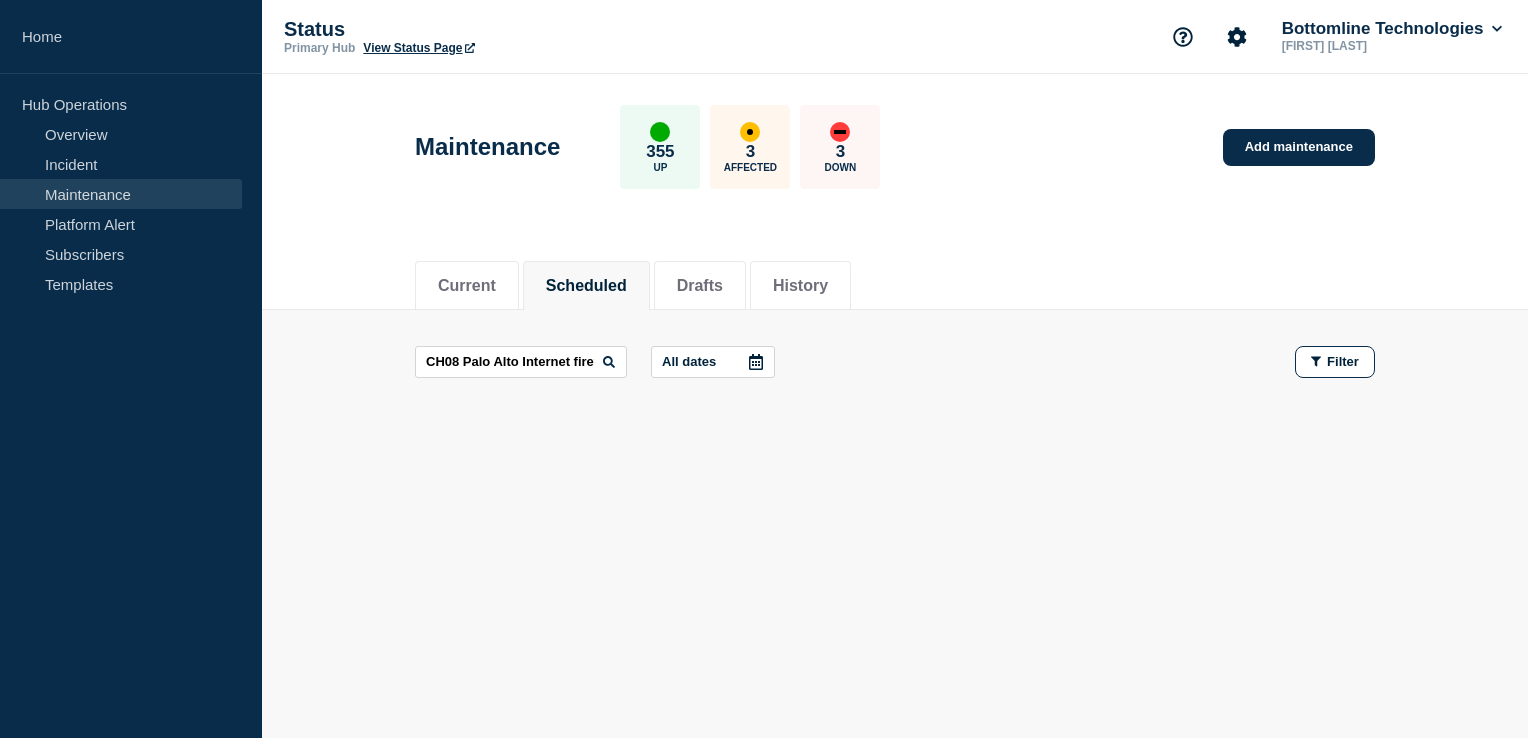 click 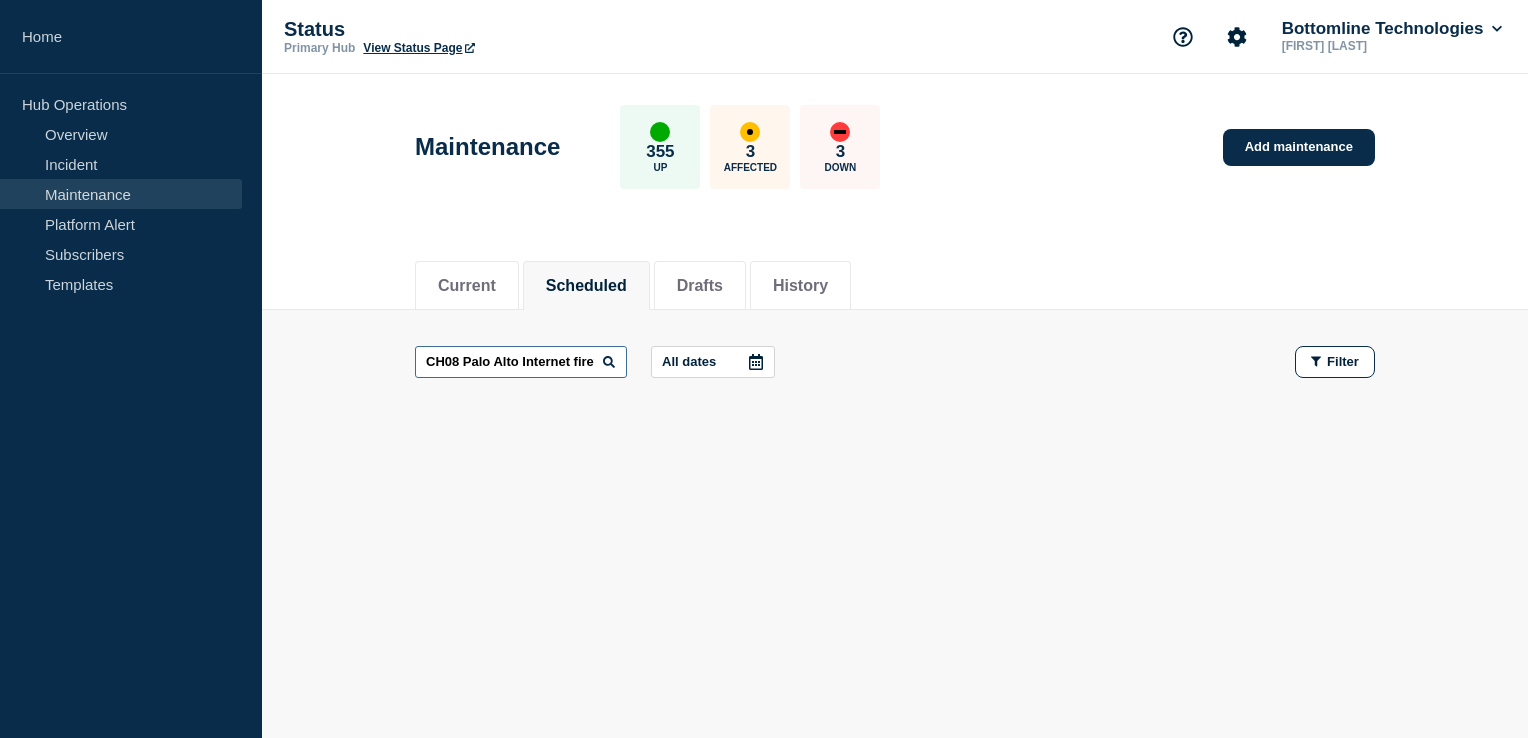click on "CH08 Palo Alto Internet firewall Firmware Update to [VERSION]-h1" at bounding box center [521, 362] 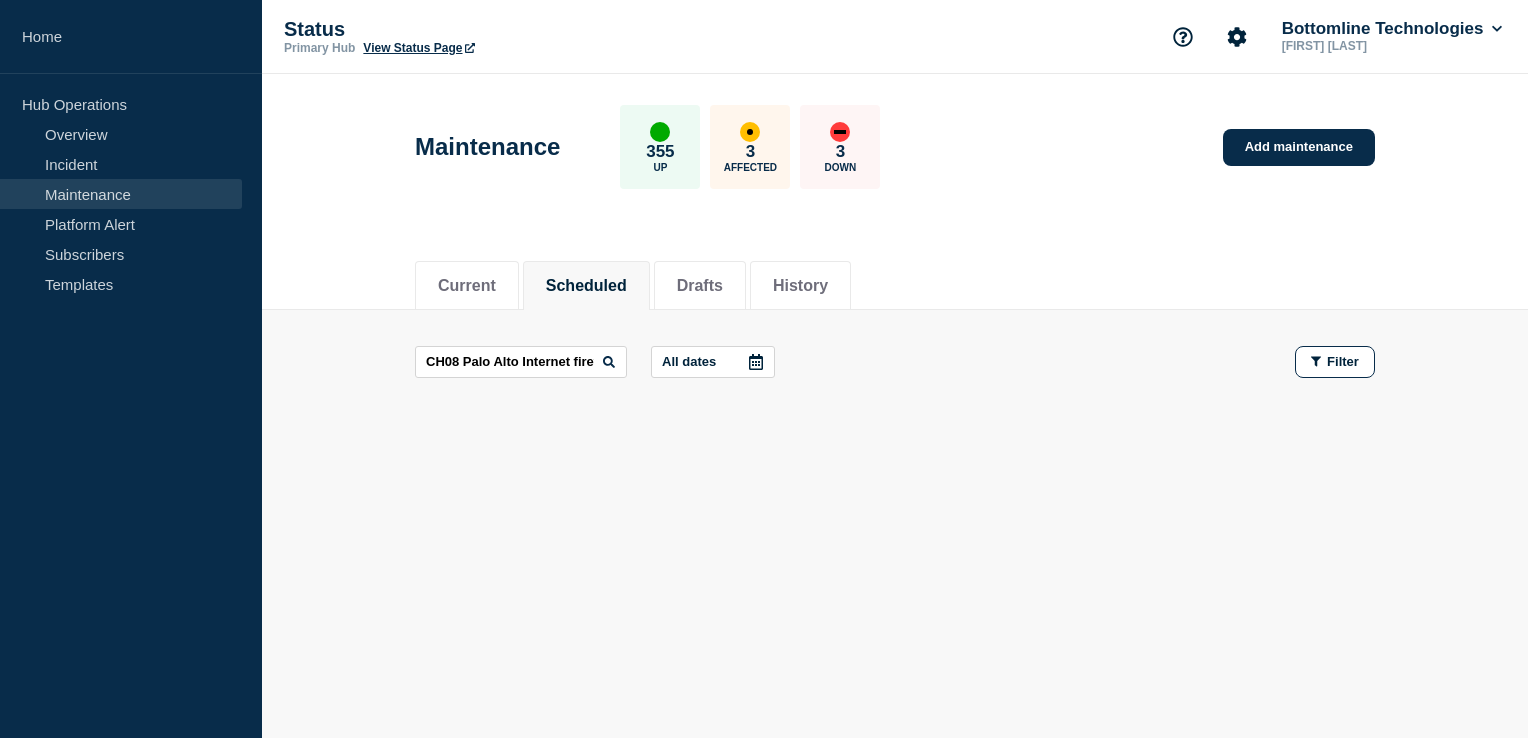 click 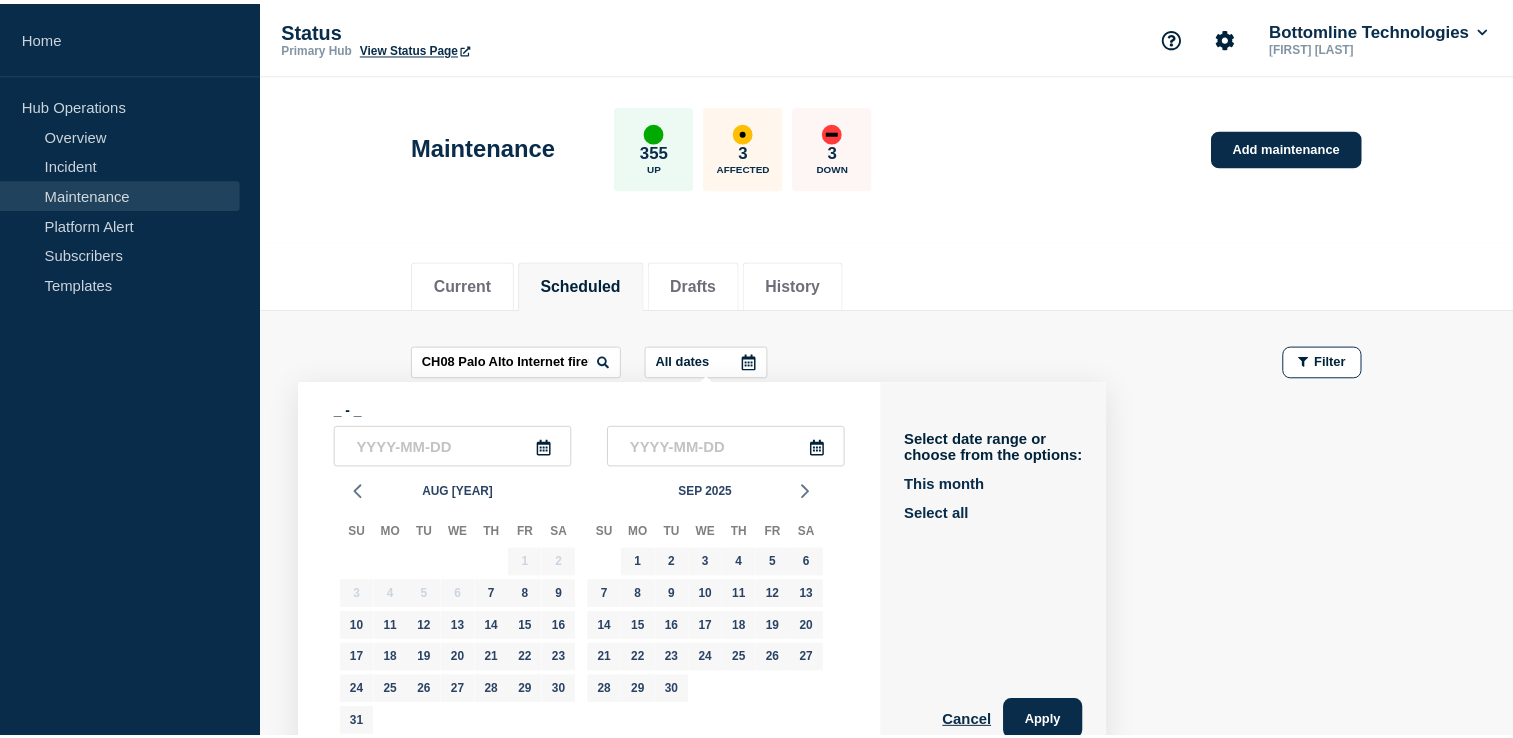scroll, scrollTop: 28, scrollLeft: 0, axis: vertical 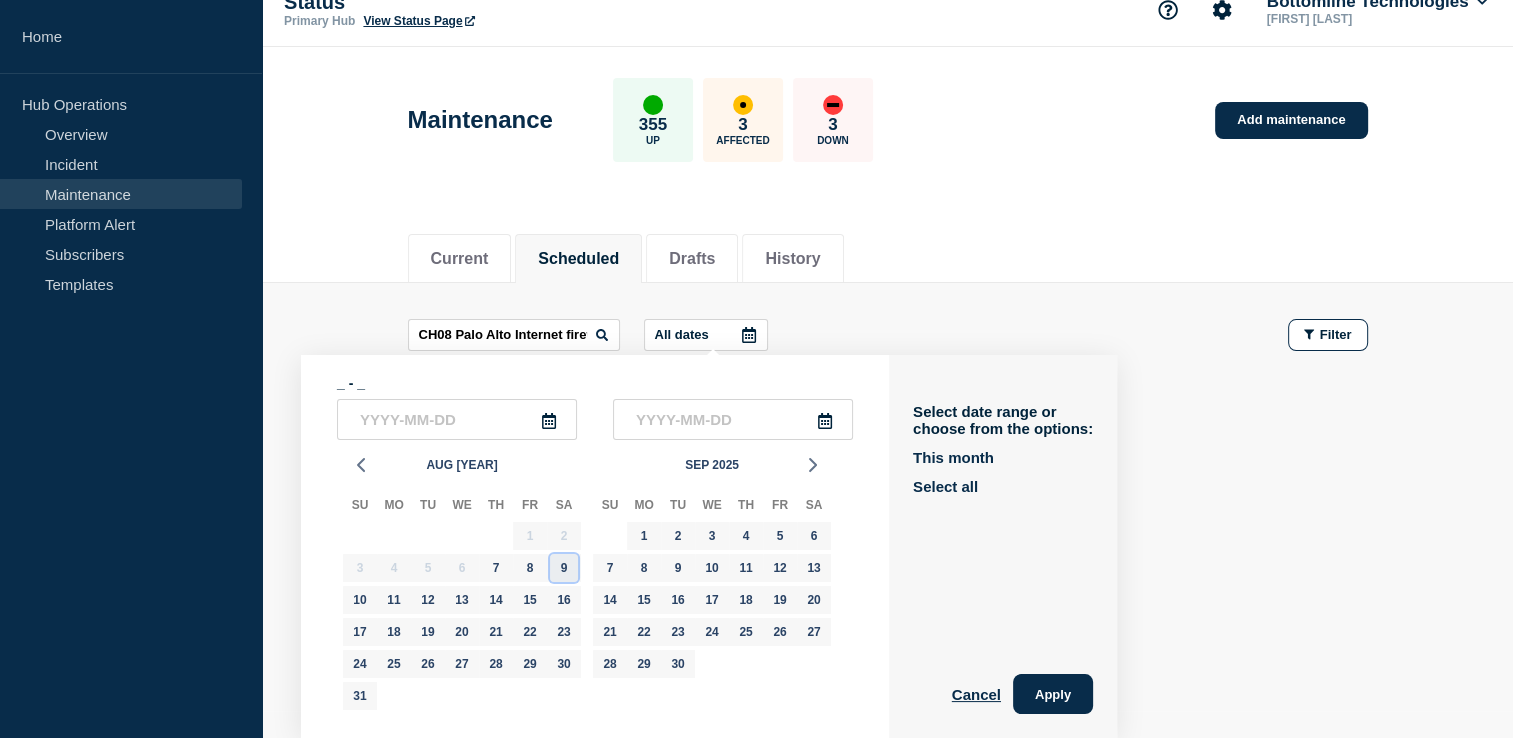 click on "9" 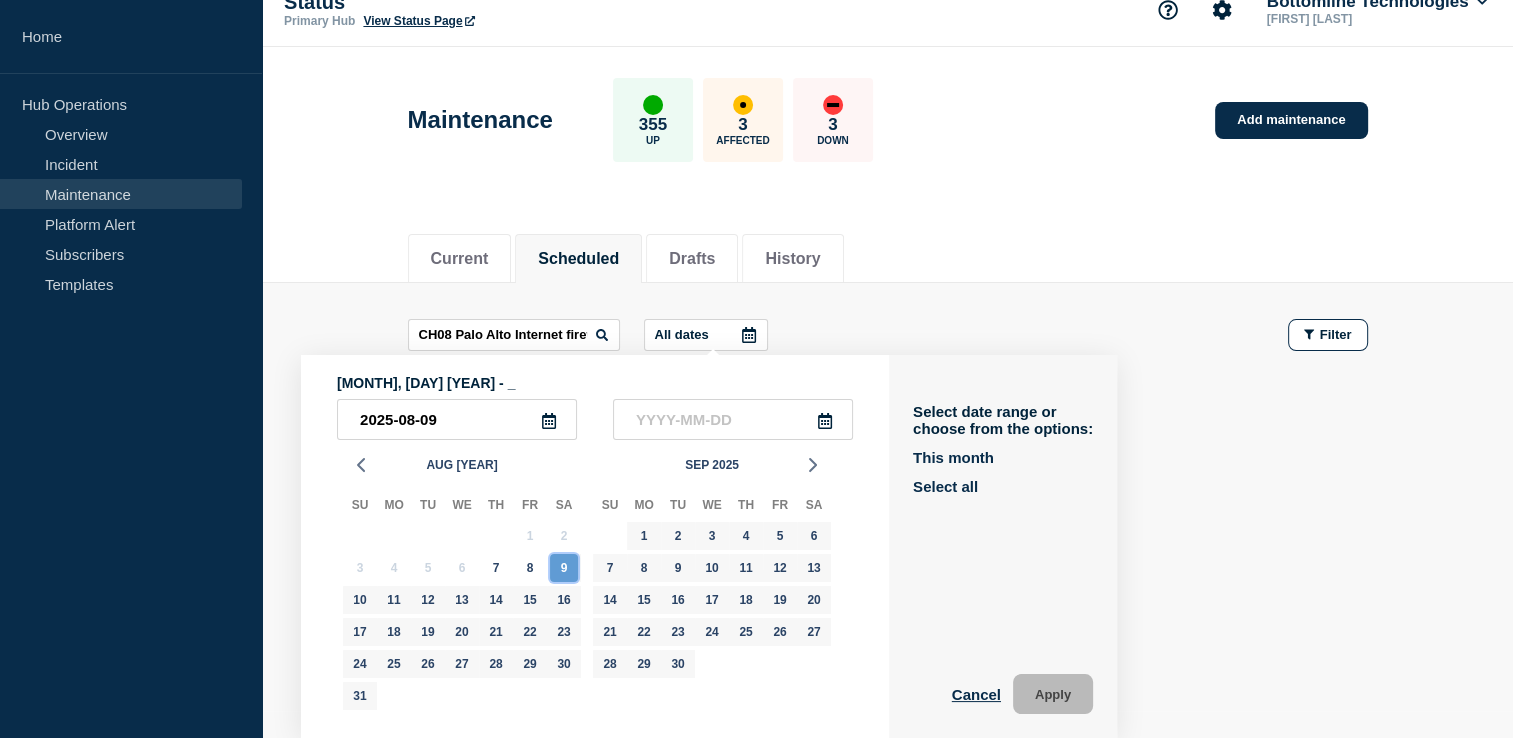 click on "9" 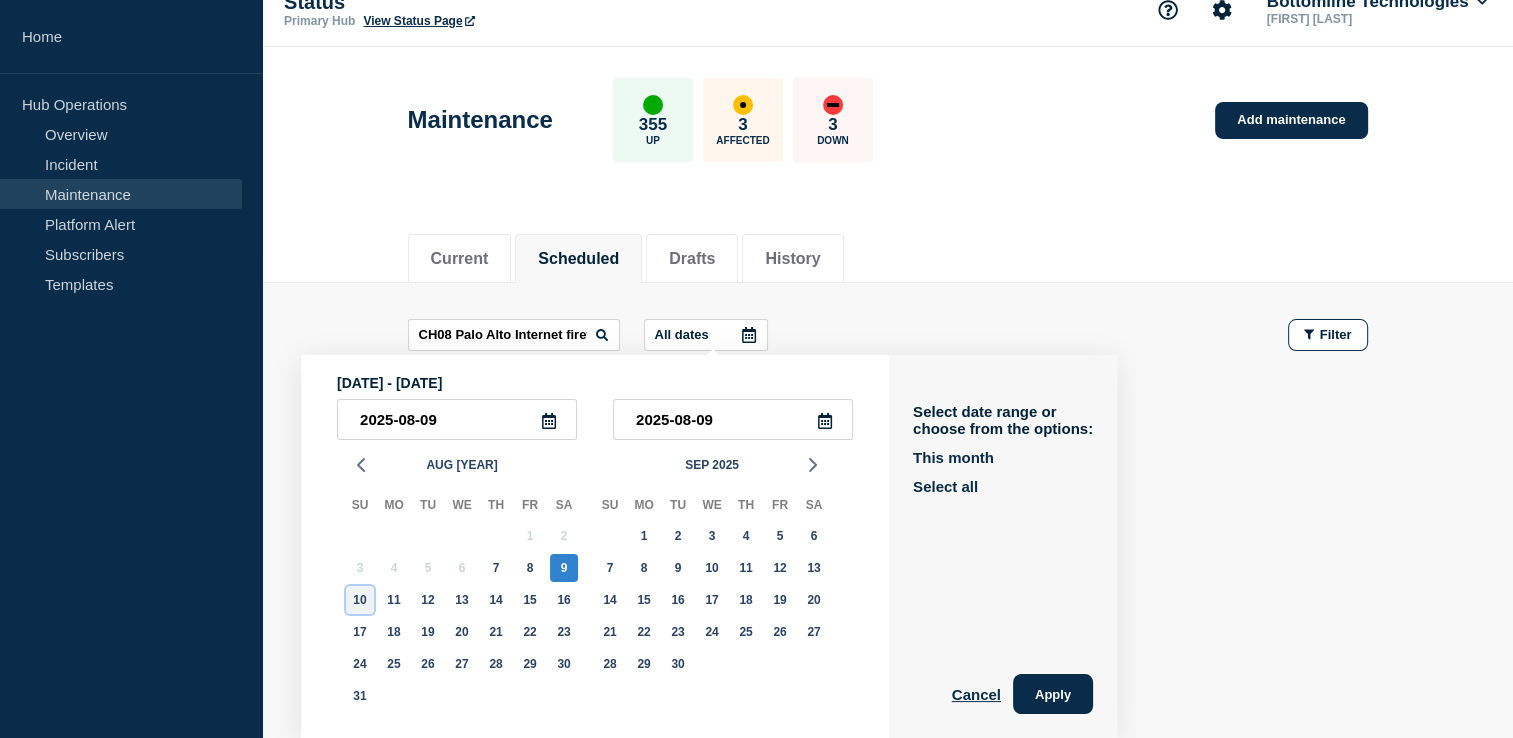 click on "10" 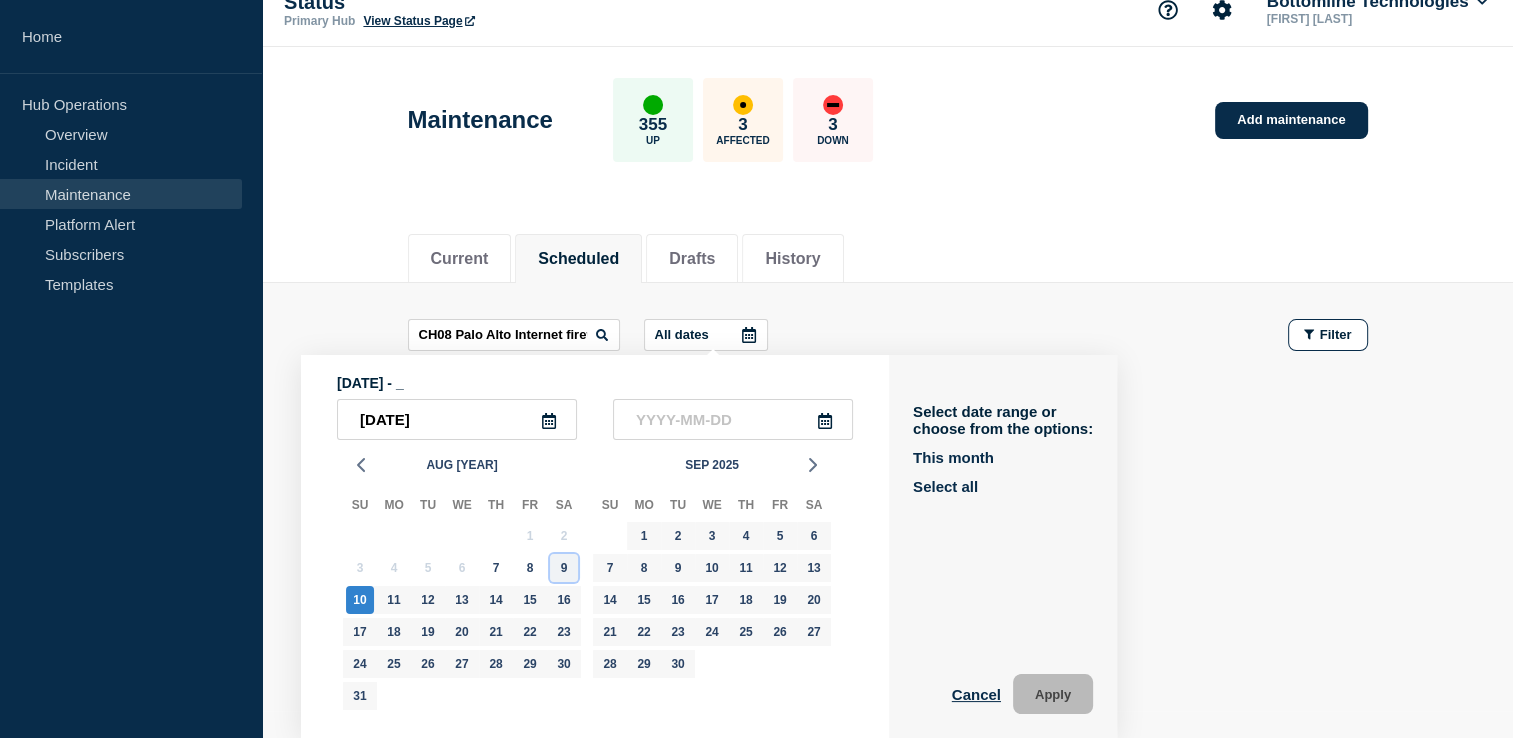 click on "9" 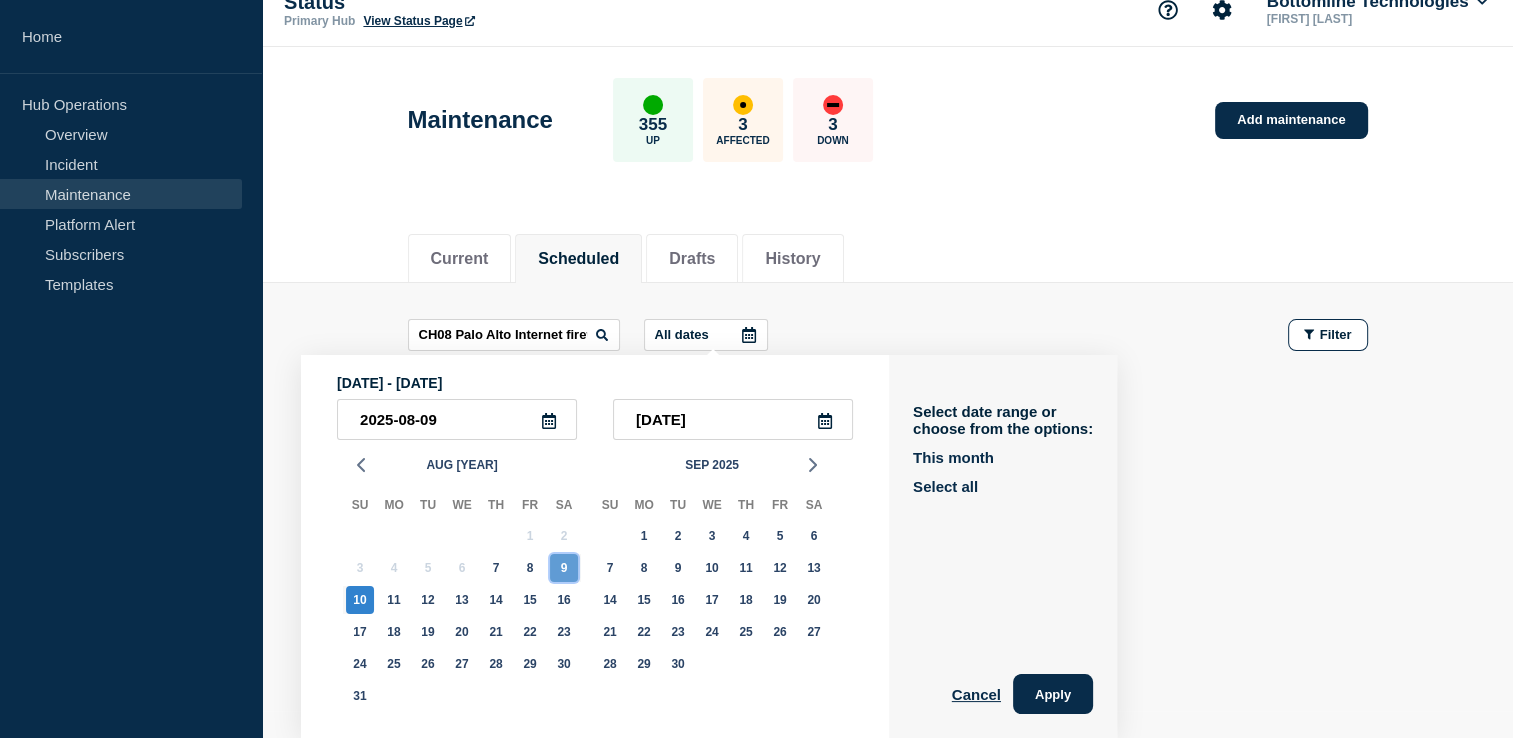 click on "9" 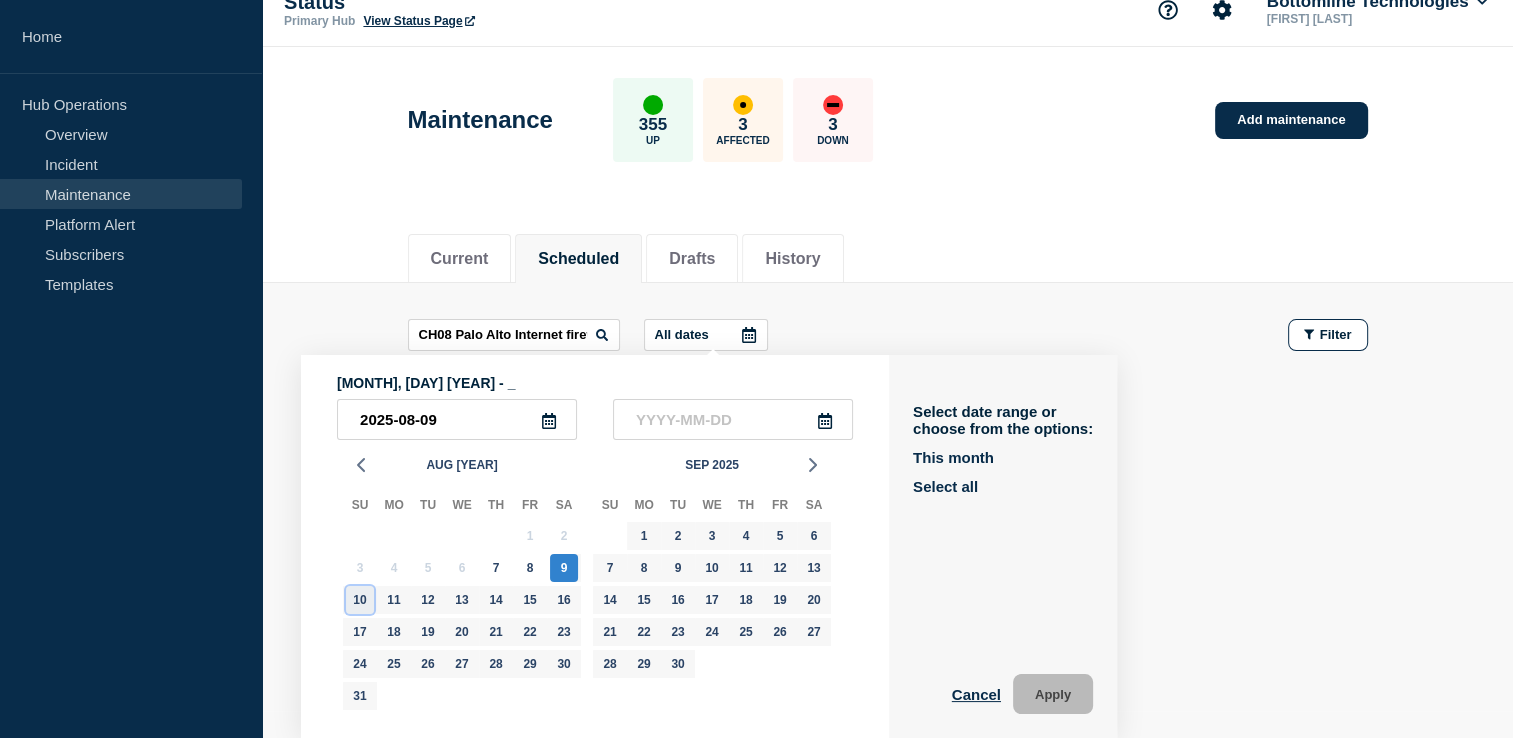 click on "10" 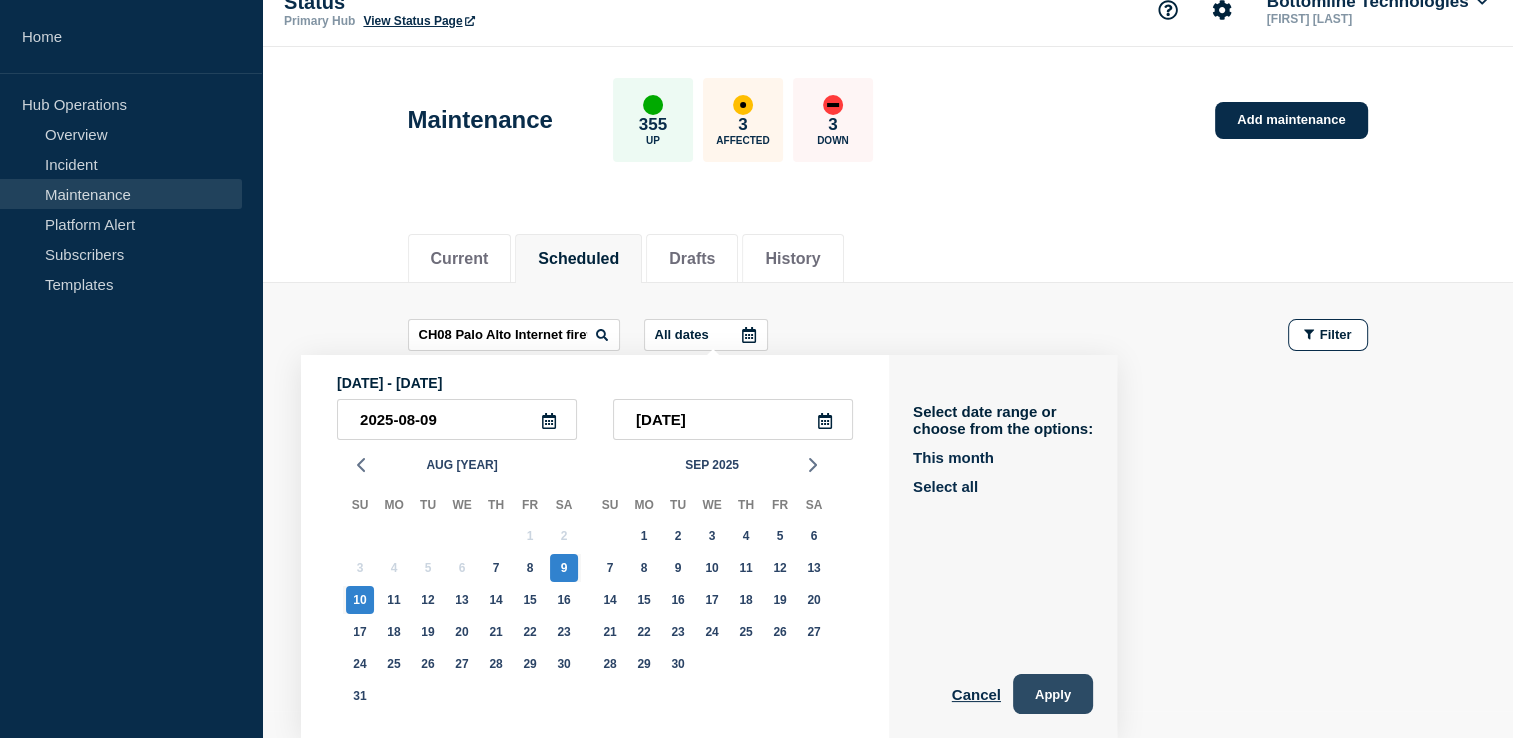 click on "Apply" at bounding box center [1053, 694] 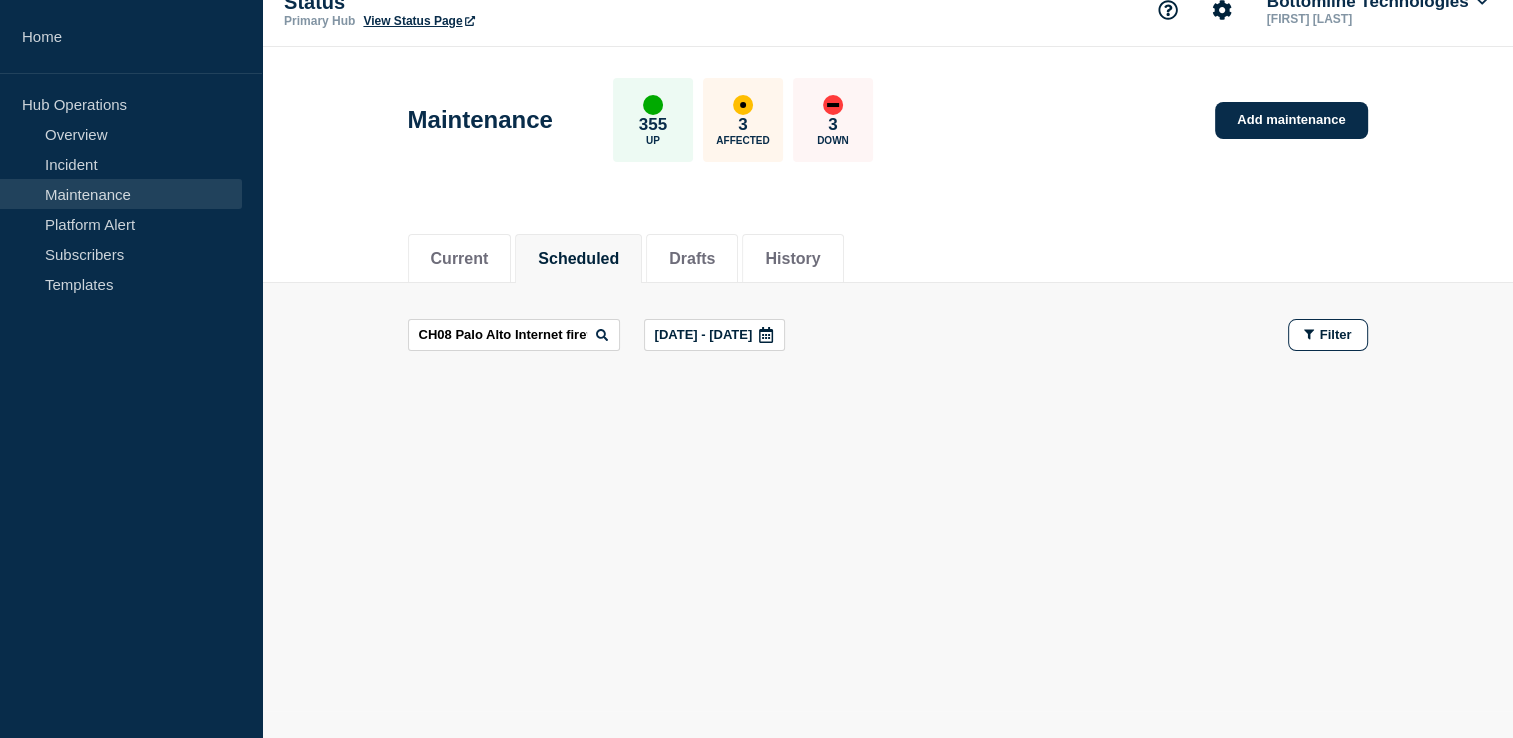 scroll, scrollTop: 0, scrollLeft: 0, axis: both 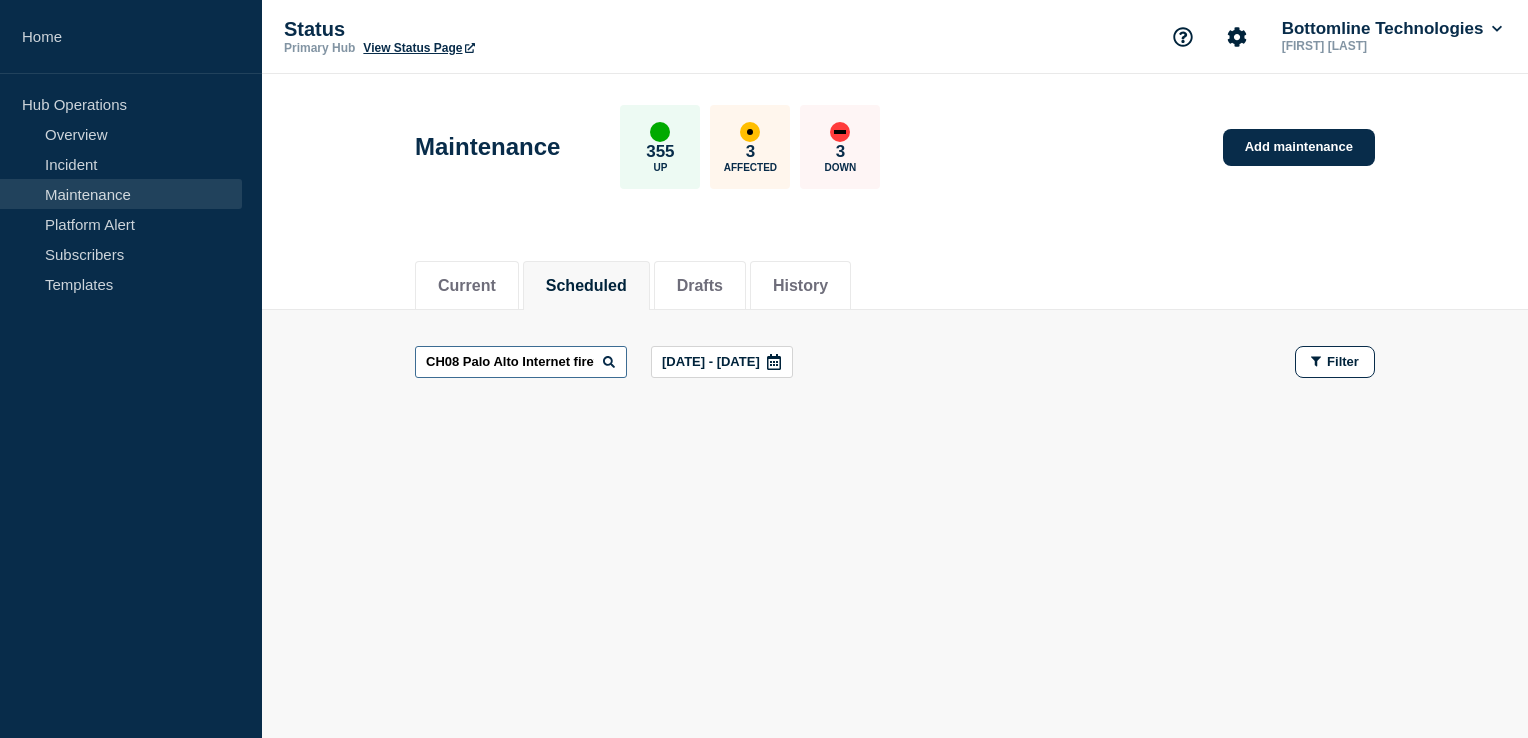click on "CH08 Palo Alto Internet firewall Firmware Update to [VERSION]-h1" at bounding box center [521, 362] 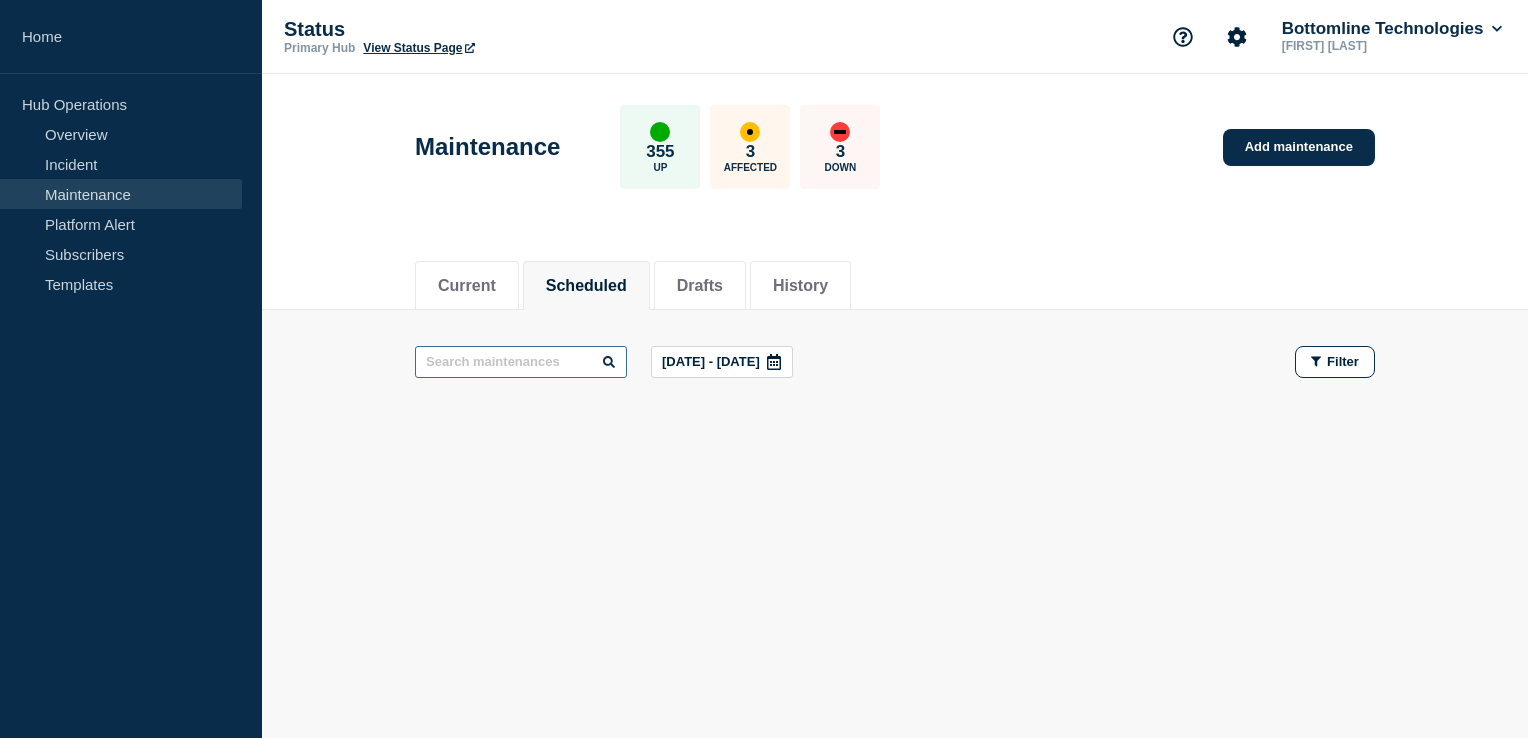 type 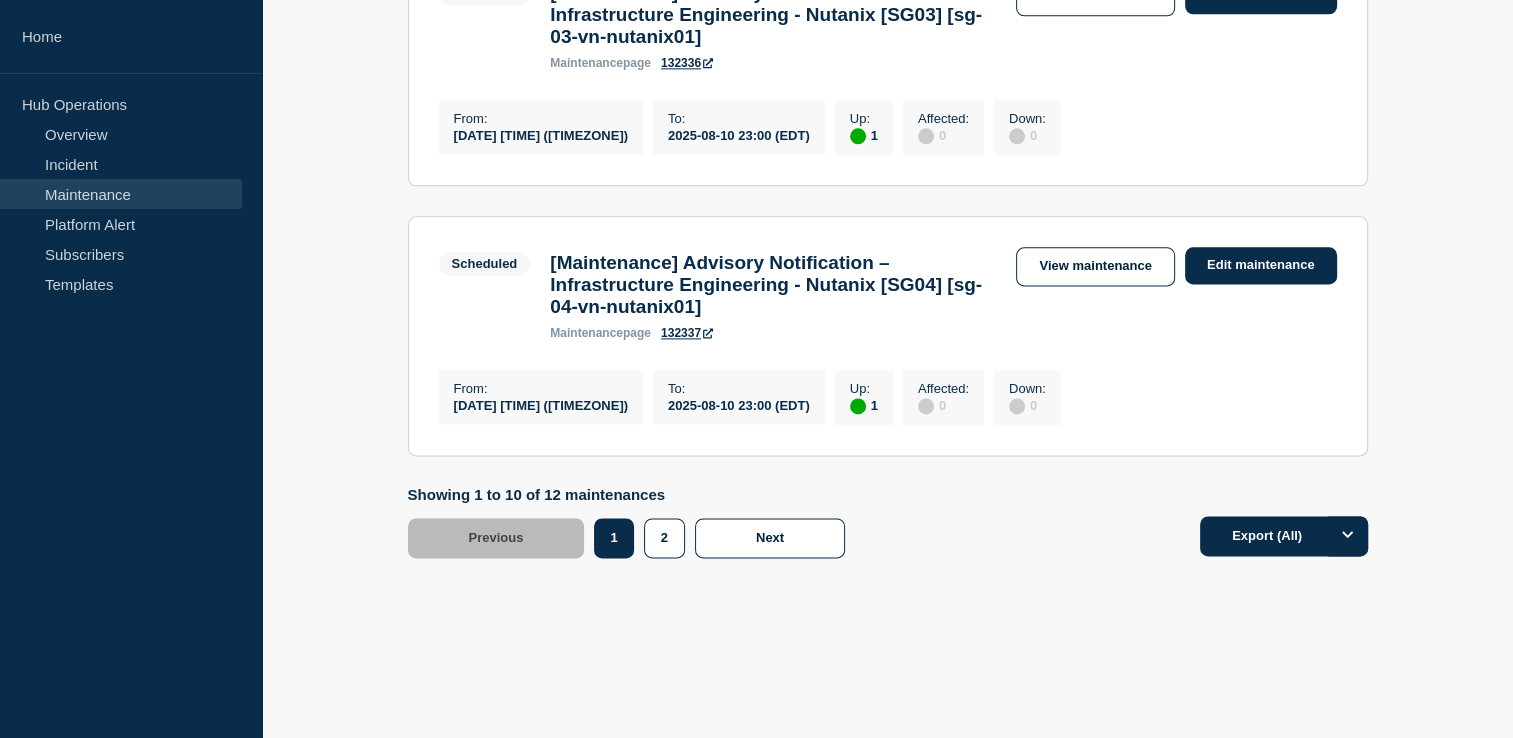 scroll, scrollTop: 2724, scrollLeft: 0, axis: vertical 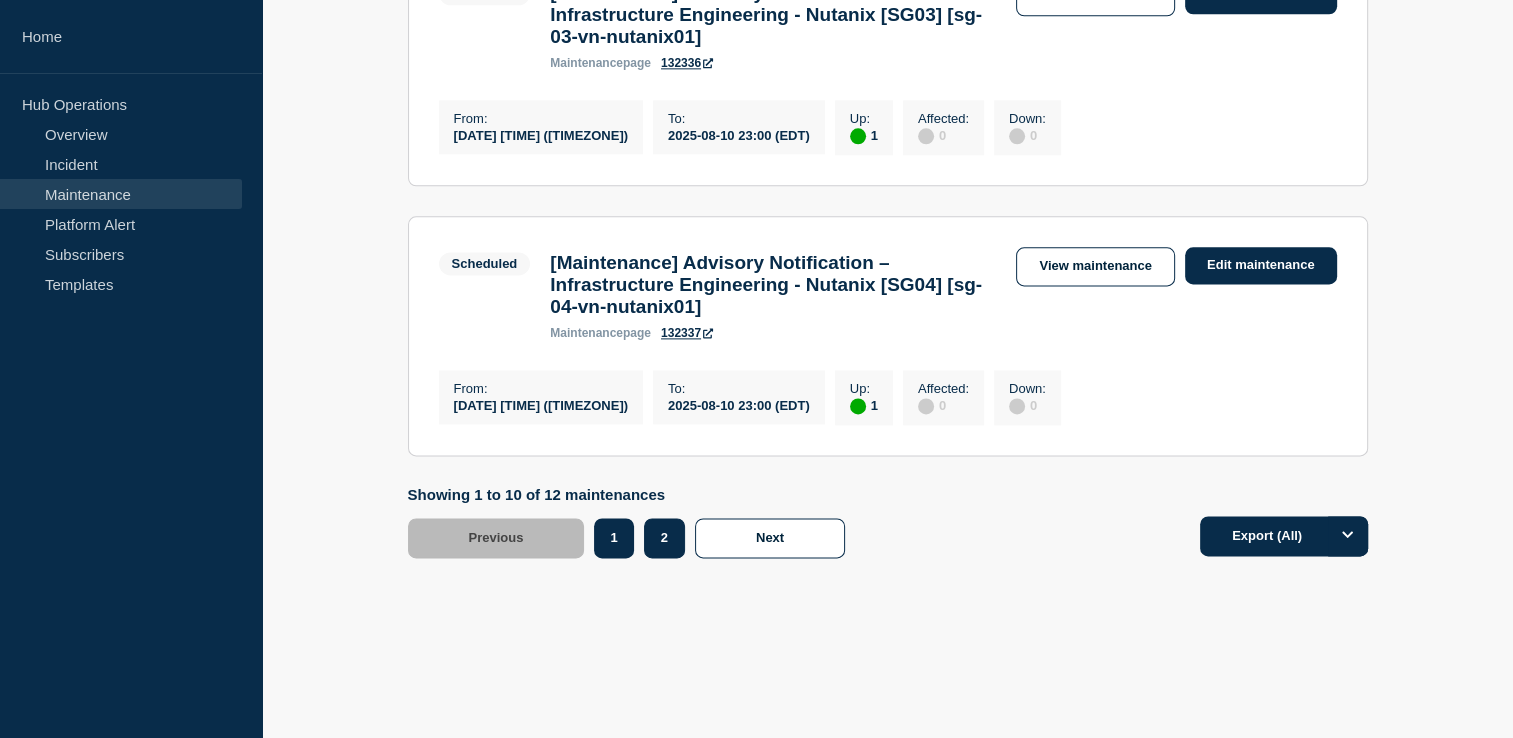 click on "2" at bounding box center (664, 538) 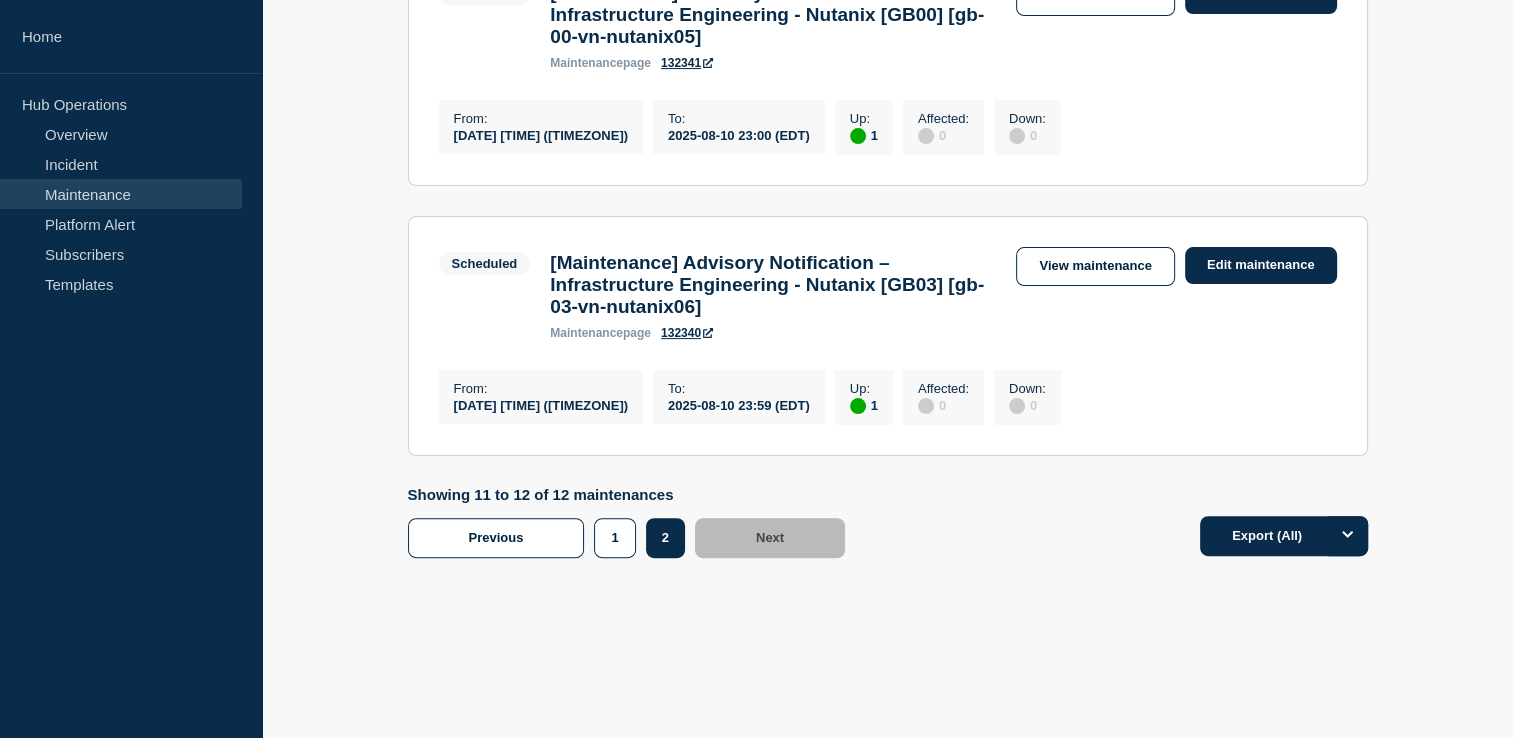 scroll, scrollTop: 0, scrollLeft: 0, axis: both 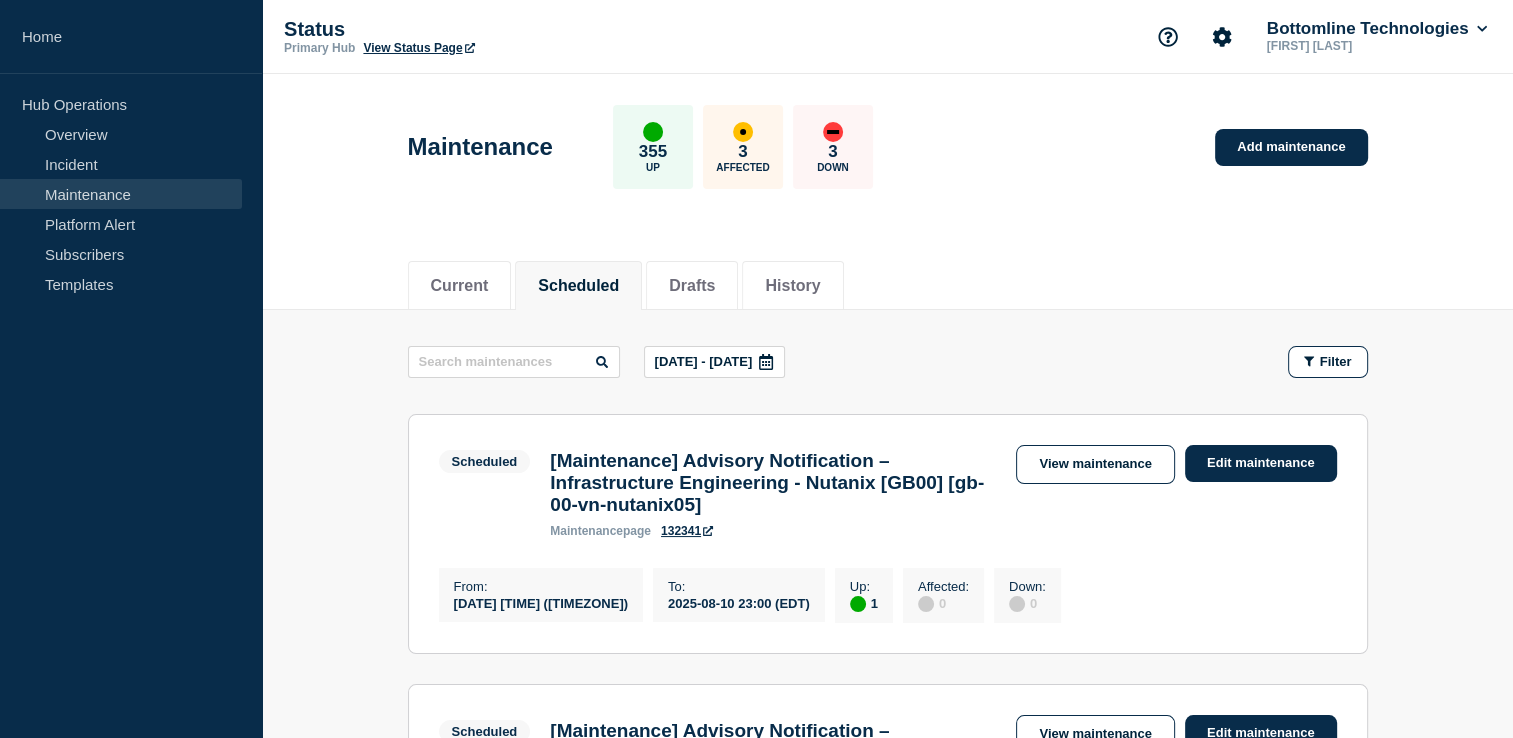 click on "Maintenance" at bounding box center [121, 194] 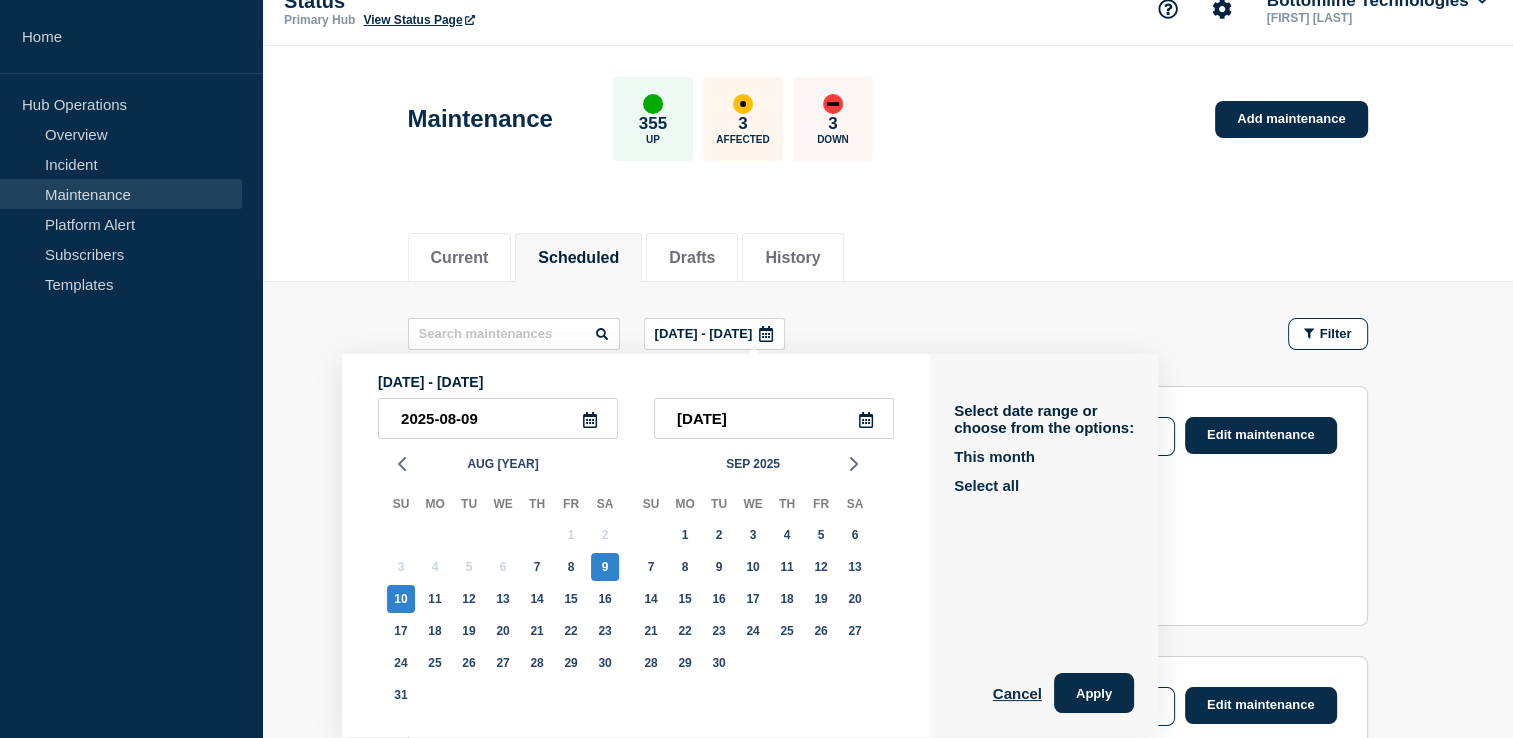 click on "[DATE] - [DATE]" at bounding box center [704, 333] 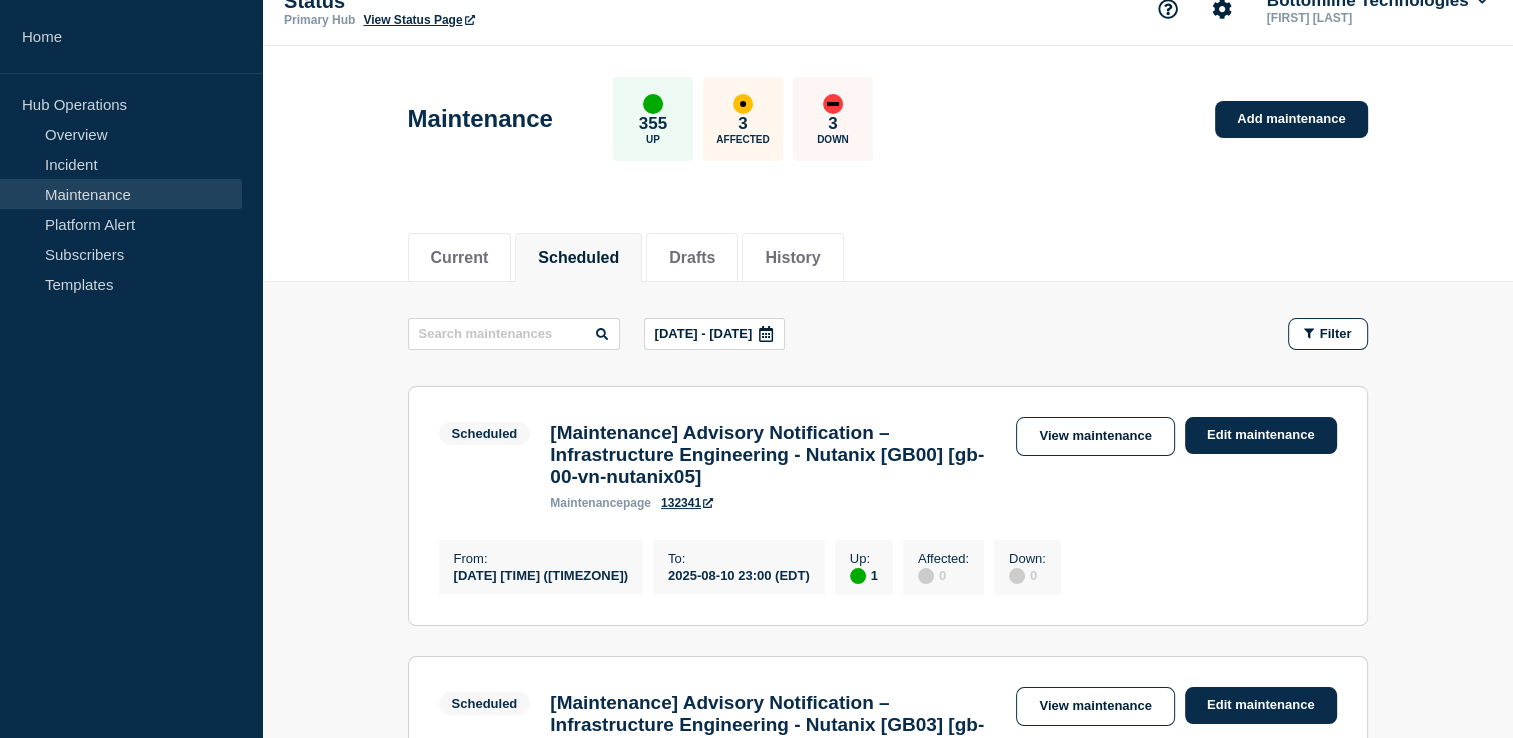 click on "Scheduled" at bounding box center [578, 258] 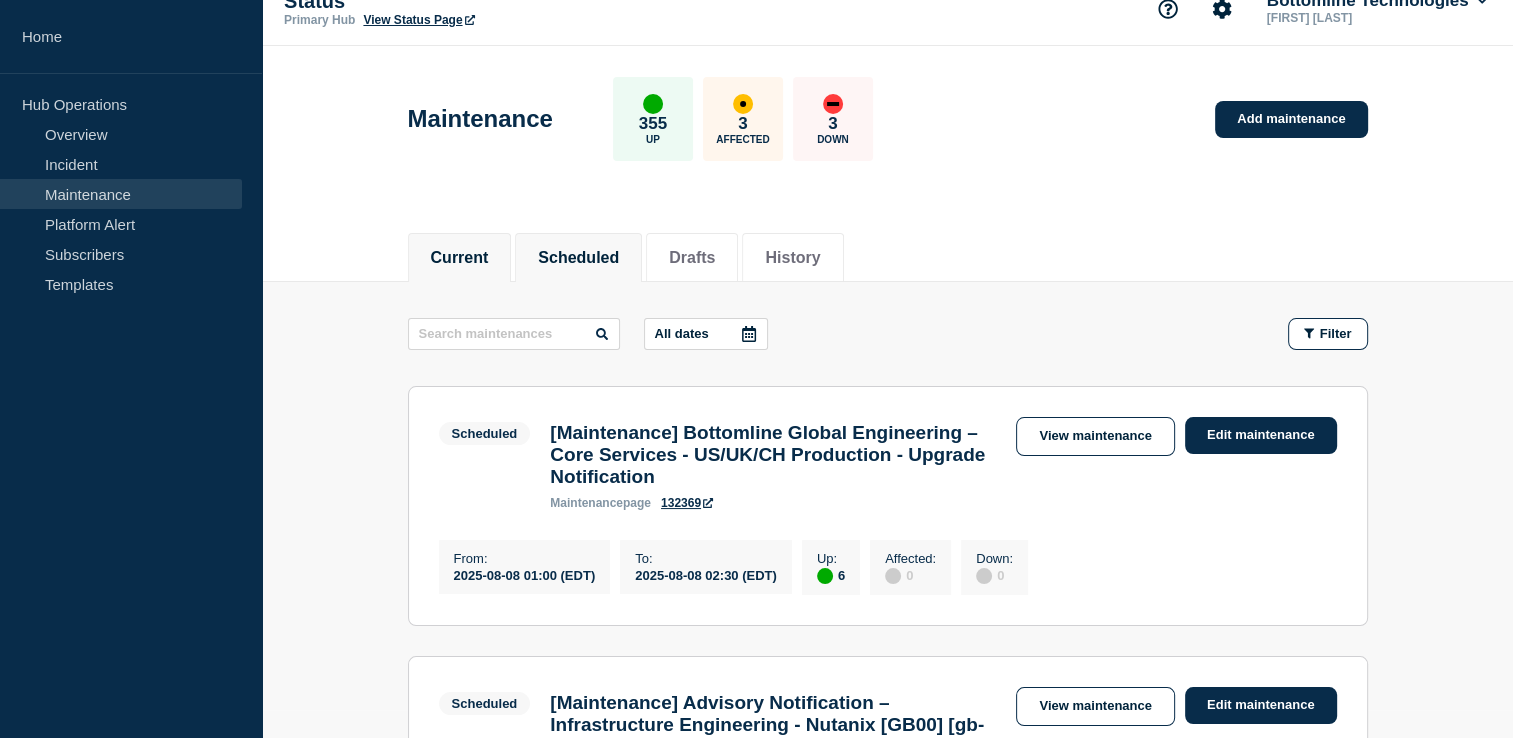 click on "Current" at bounding box center (460, 258) 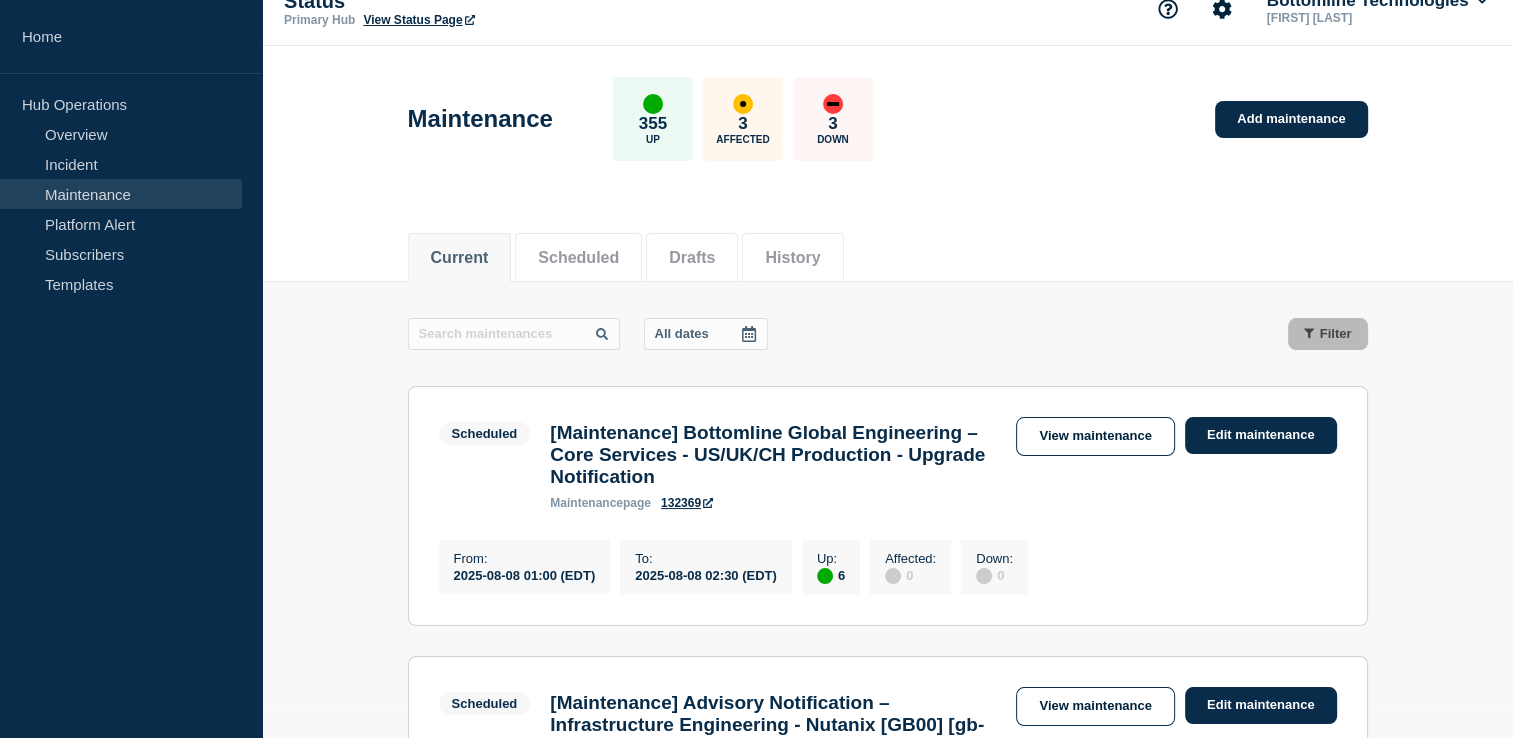 scroll, scrollTop: 0, scrollLeft: 0, axis: both 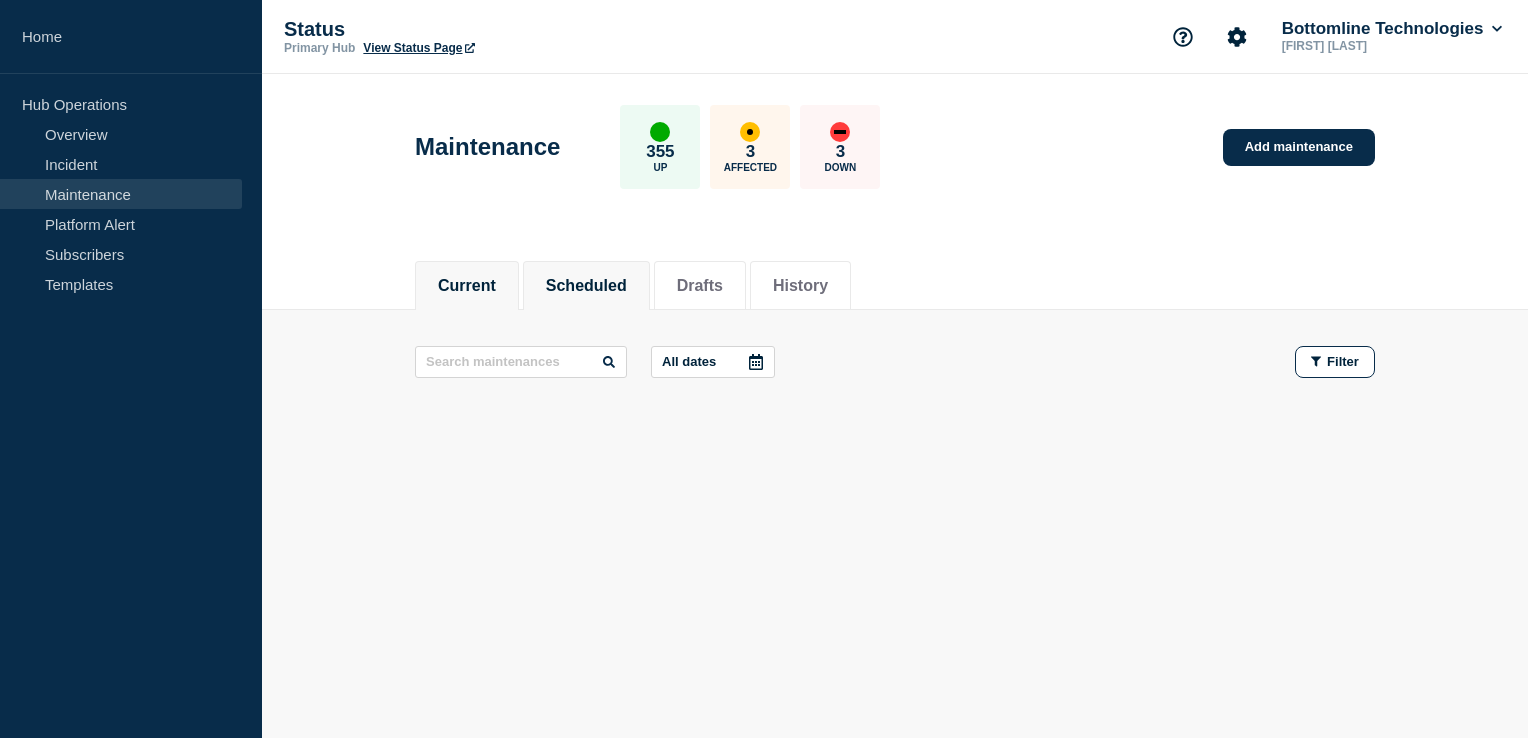 click on "Scheduled" at bounding box center (586, 286) 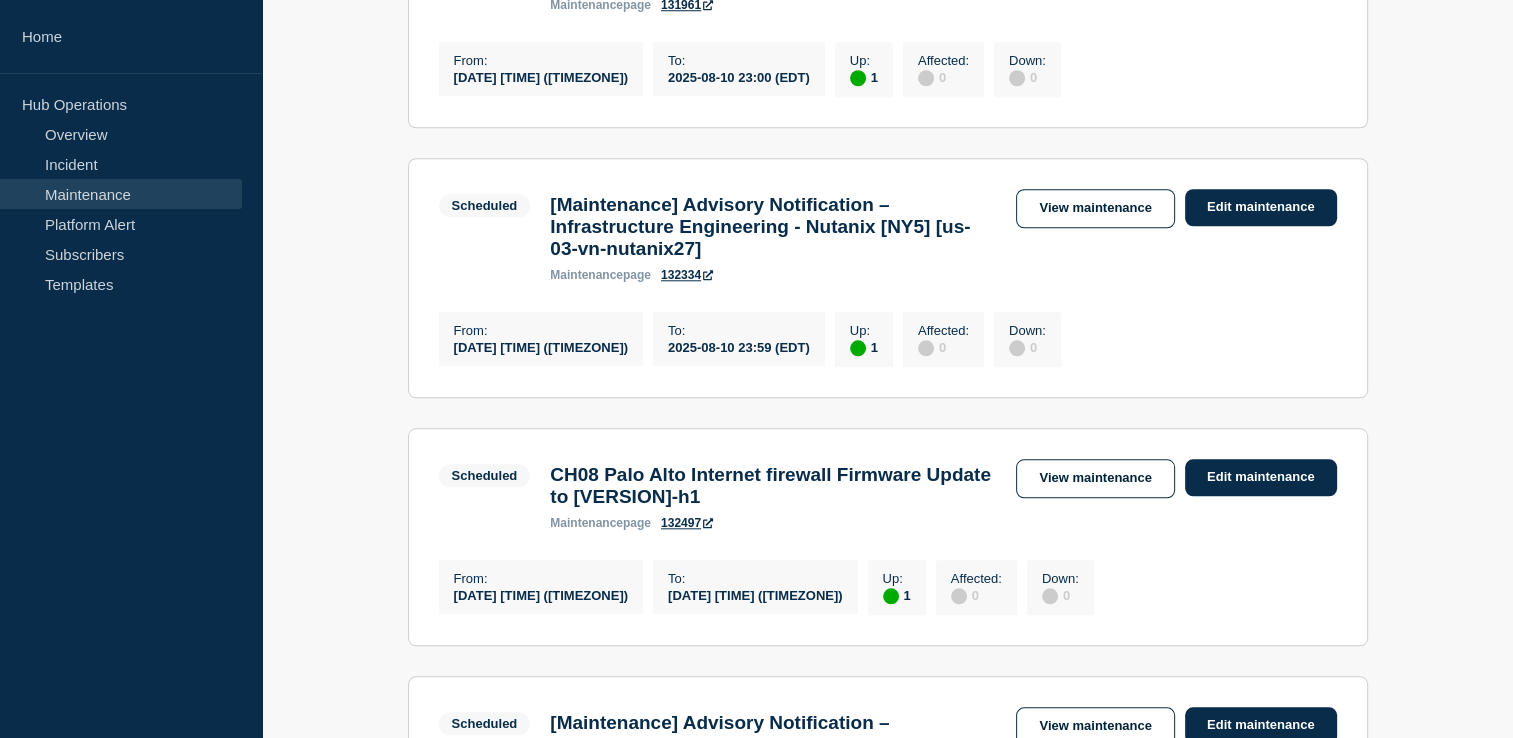scroll, scrollTop: 1891, scrollLeft: 0, axis: vertical 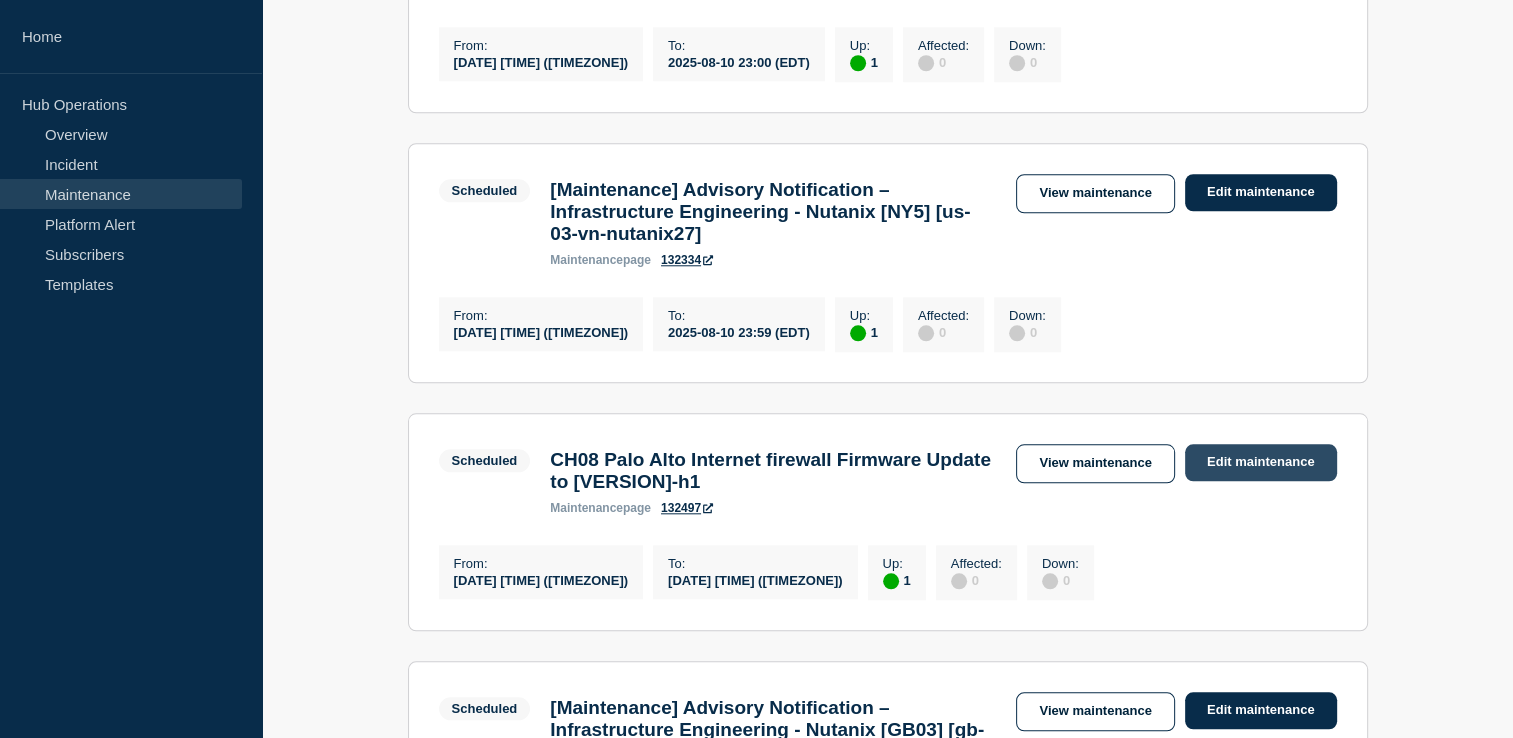 click on "Edit maintenance" at bounding box center (1261, 462) 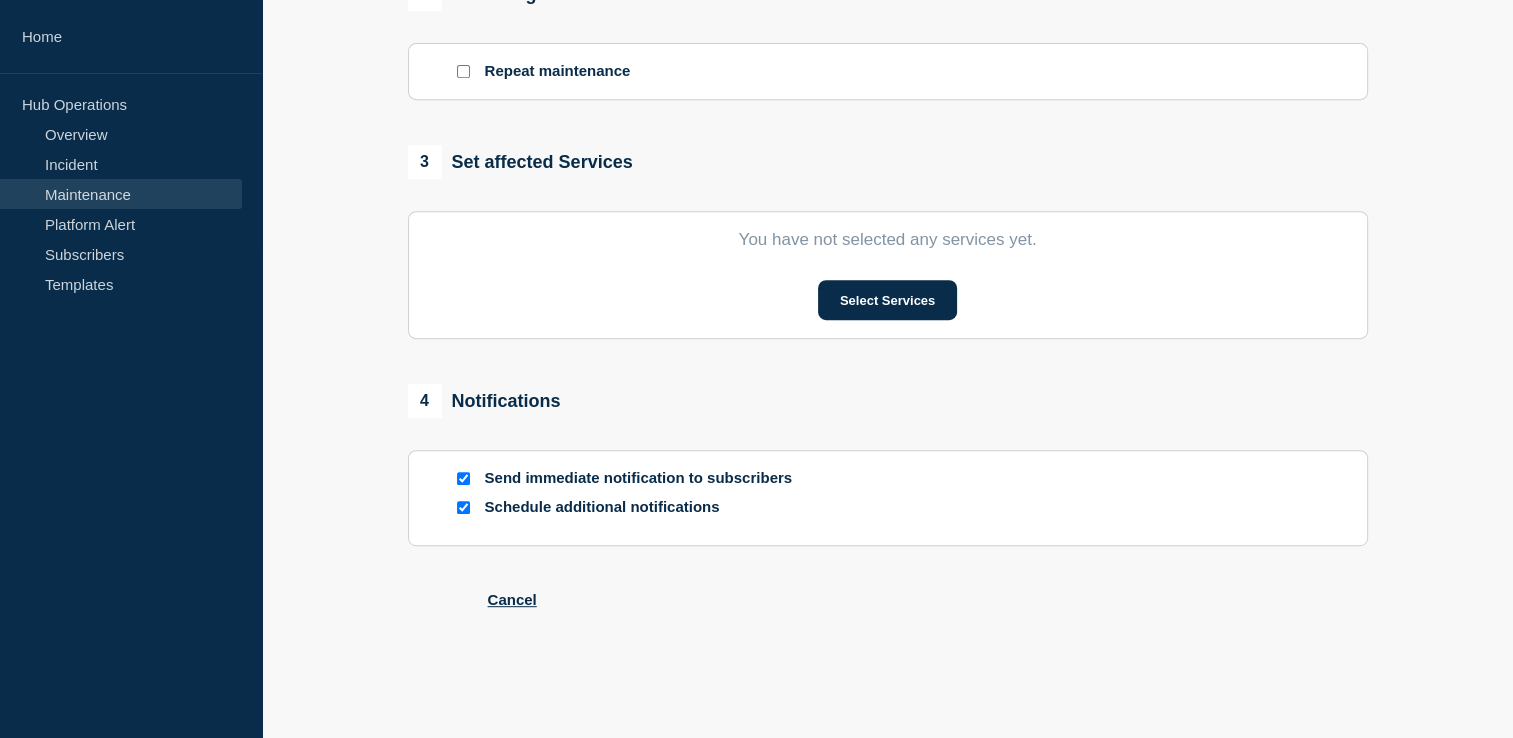 type on "CH08 Palo Alto Internet firewall Firmware Update to [VERSION]-h1" 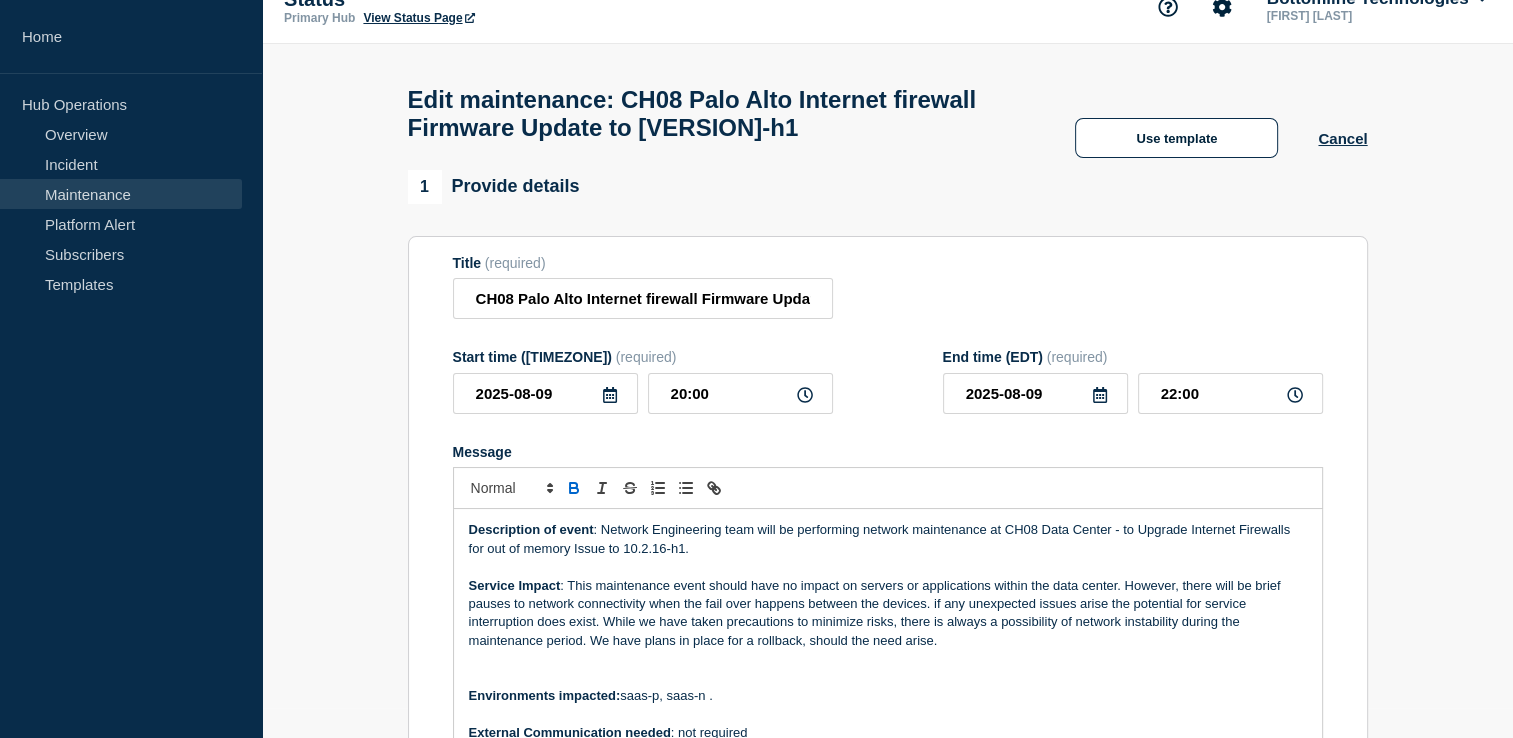 scroll, scrollTop: 28, scrollLeft: 0, axis: vertical 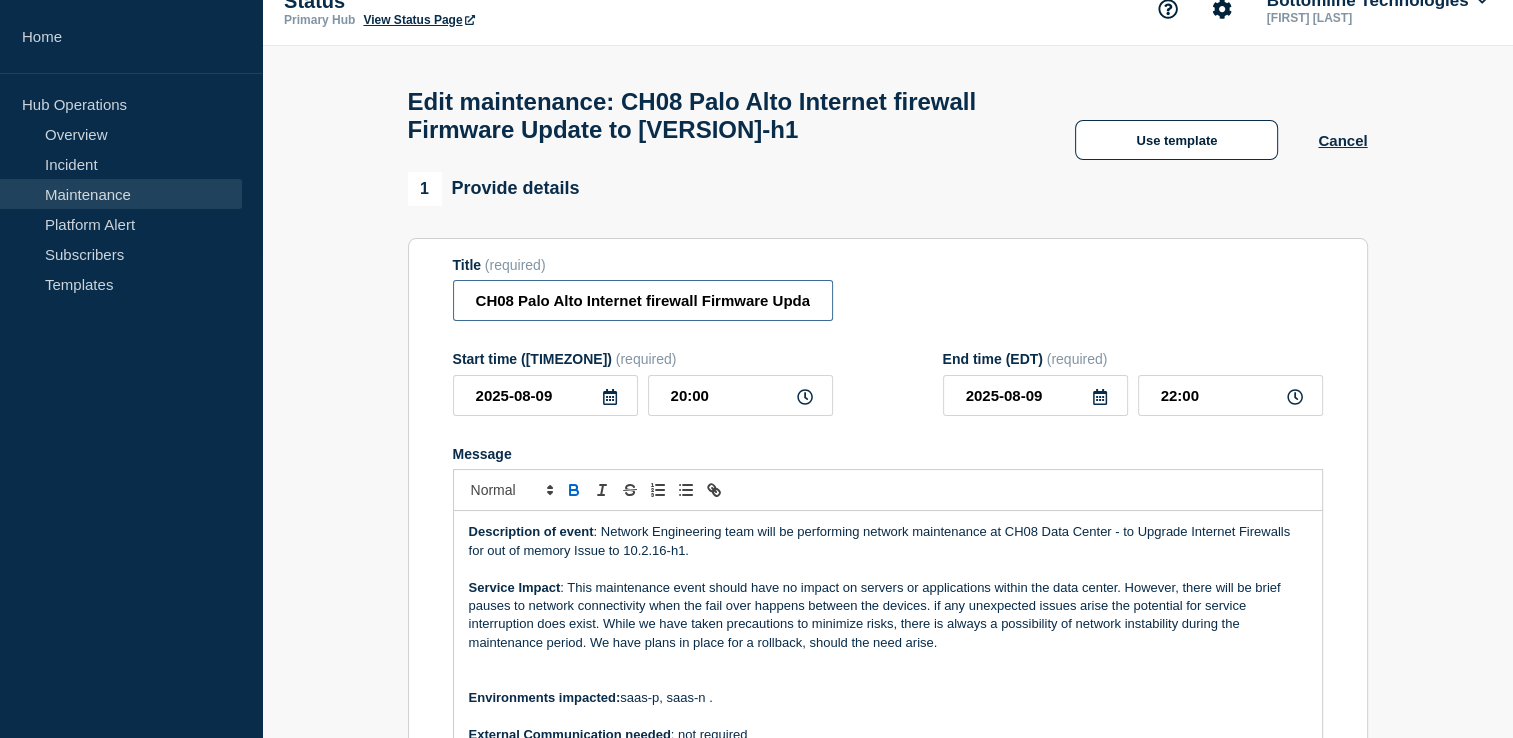 click on "CH08 Palo Alto Internet firewall Firmware Update to [VERSION]-h1" at bounding box center (643, 300) 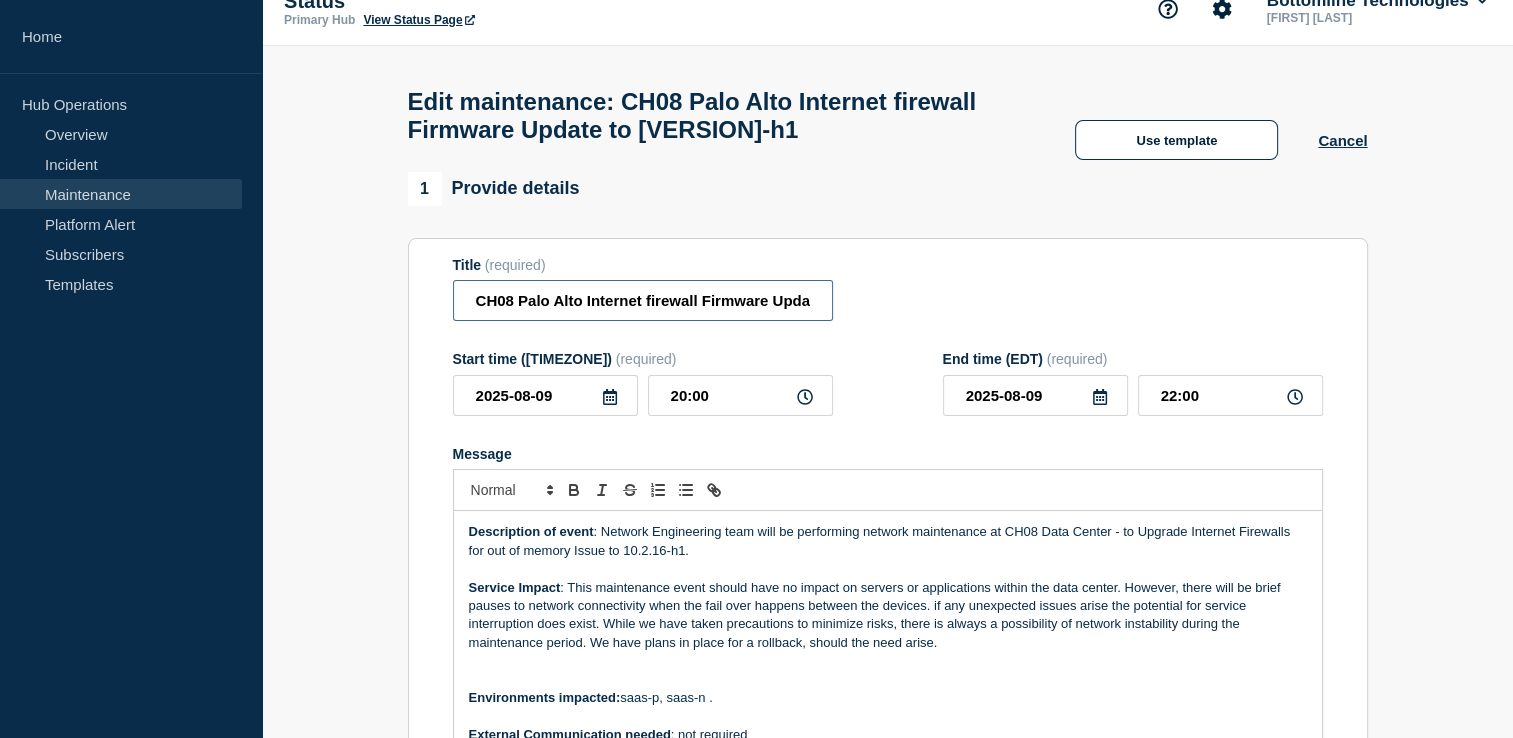 paste on "CH08 Palo Alto Internet firewall Firmware Update to [VERSION]-h1" 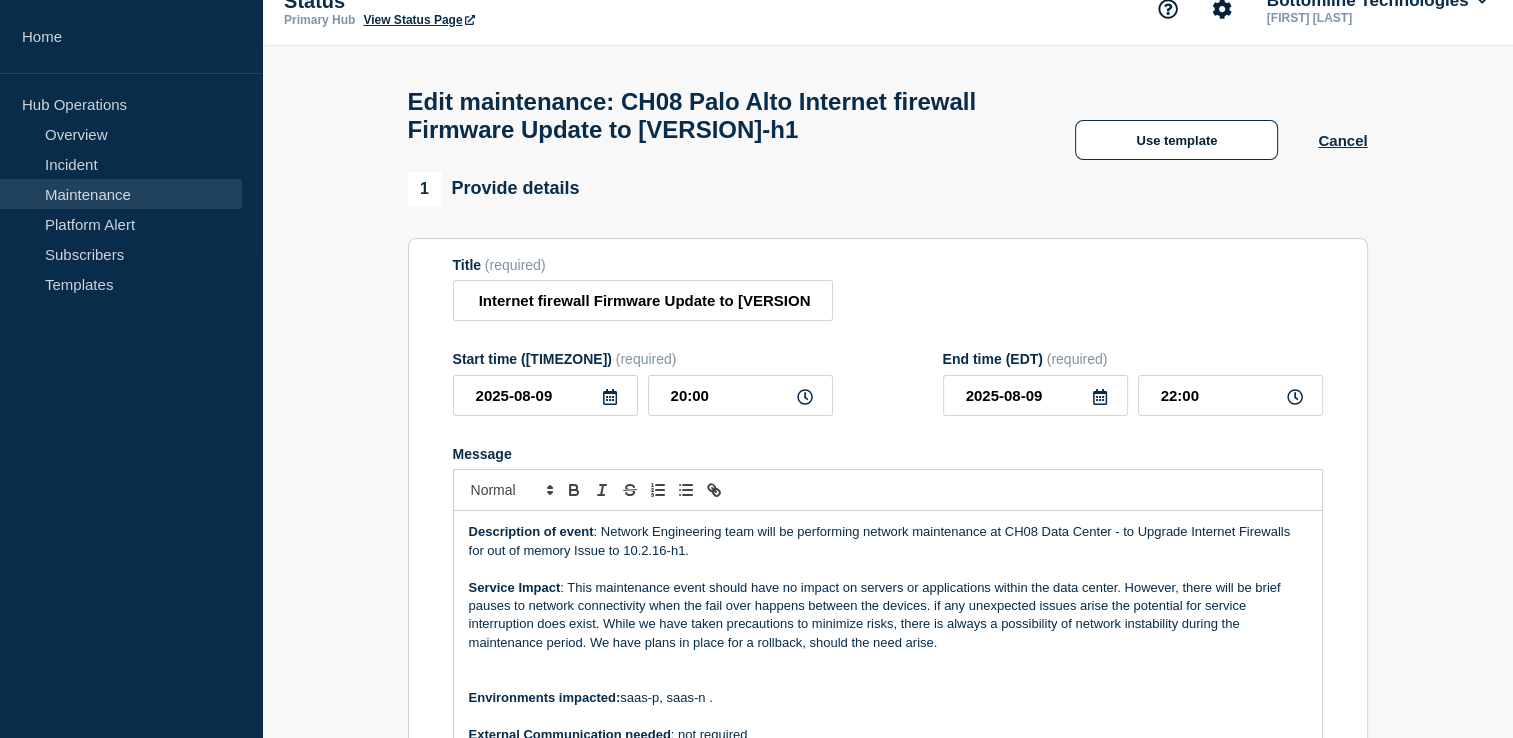 scroll, scrollTop: 0, scrollLeft: 0, axis: both 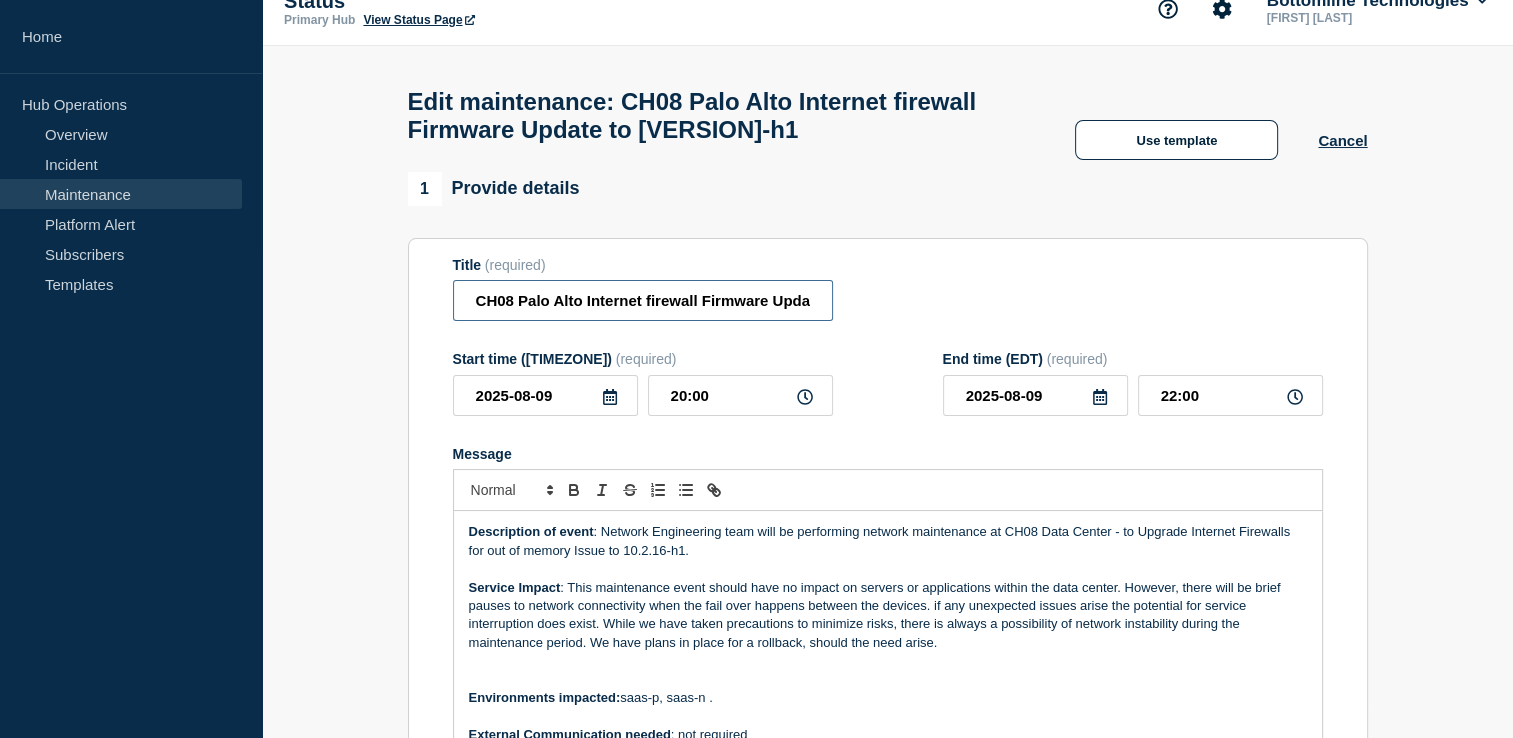 click on "CH08 Palo Alto Internet firewall Firmware Update to [VERSION]-h1" at bounding box center [643, 300] 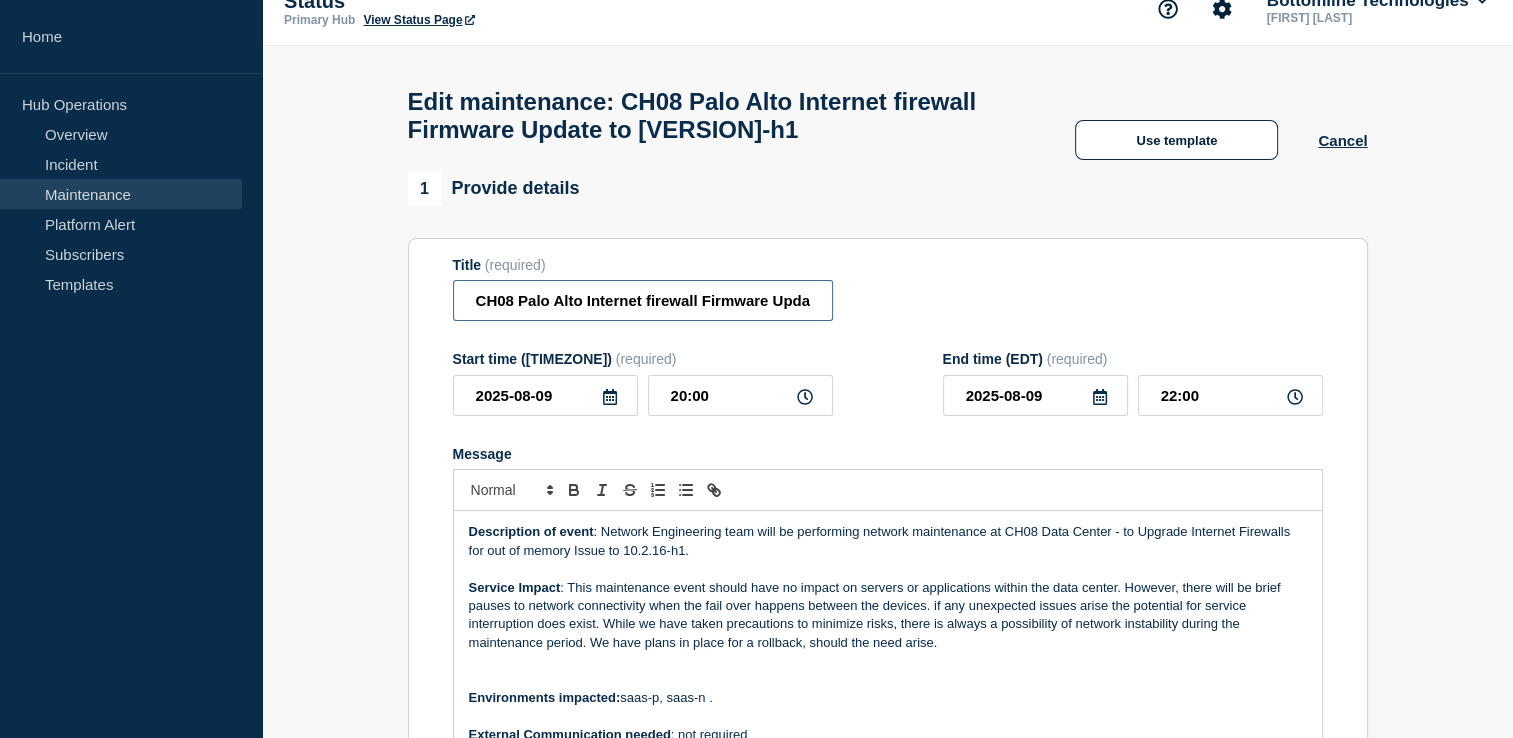 paste on "[Network Maintenance] :" 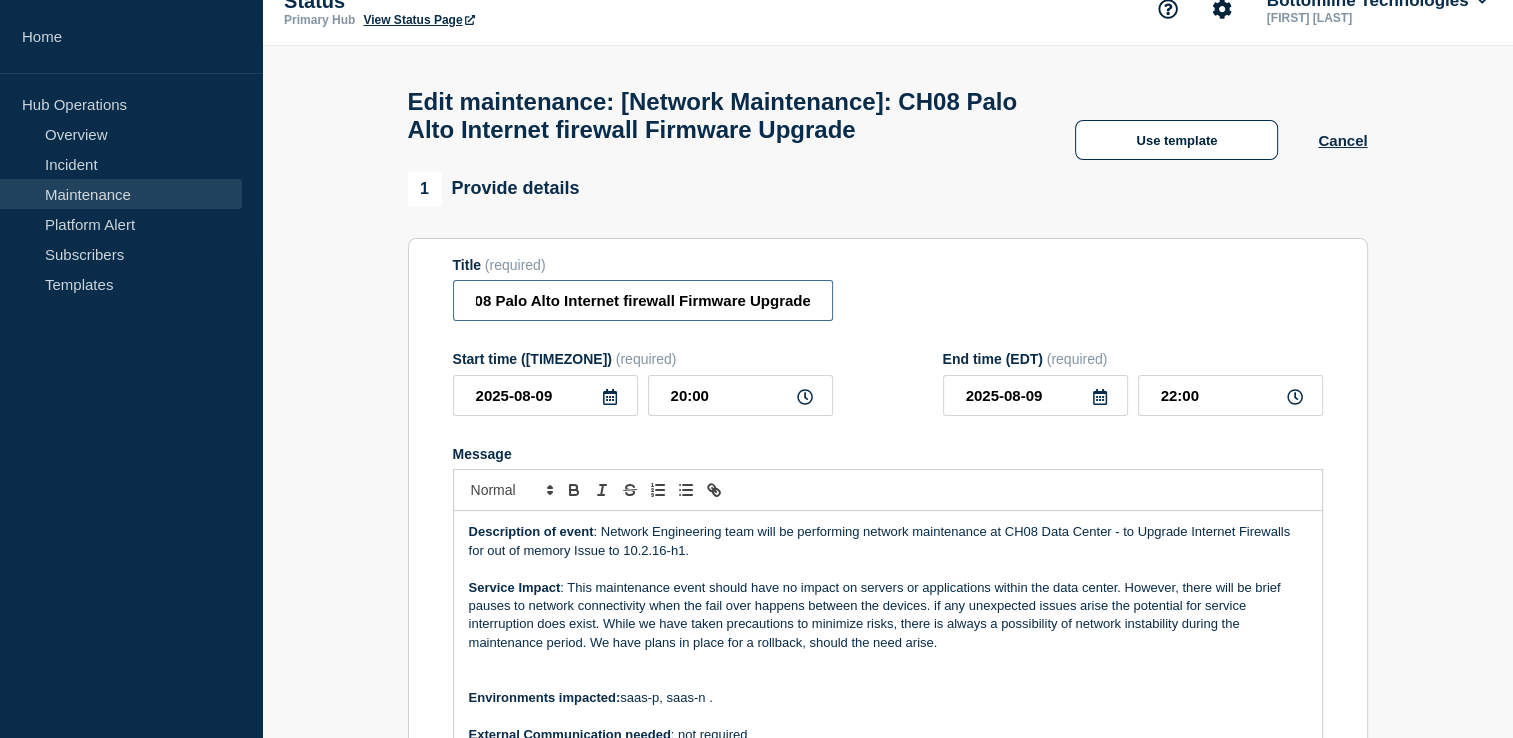 scroll, scrollTop: 0, scrollLeft: 200, axis: horizontal 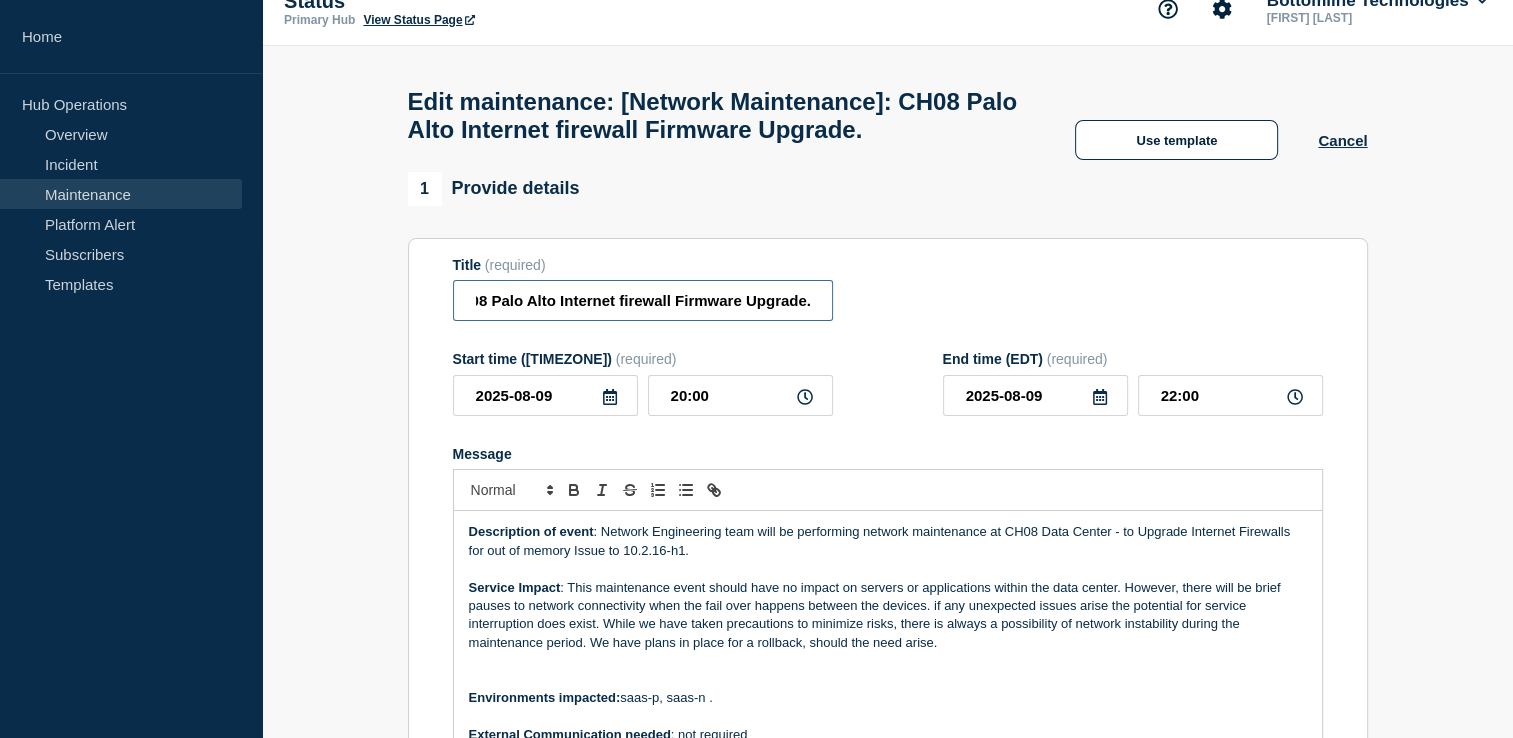 click on "[Network Maintenance]: CH08 Palo Alto Internet firewall Firmware Upgrade." at bounding box center [643, 300] 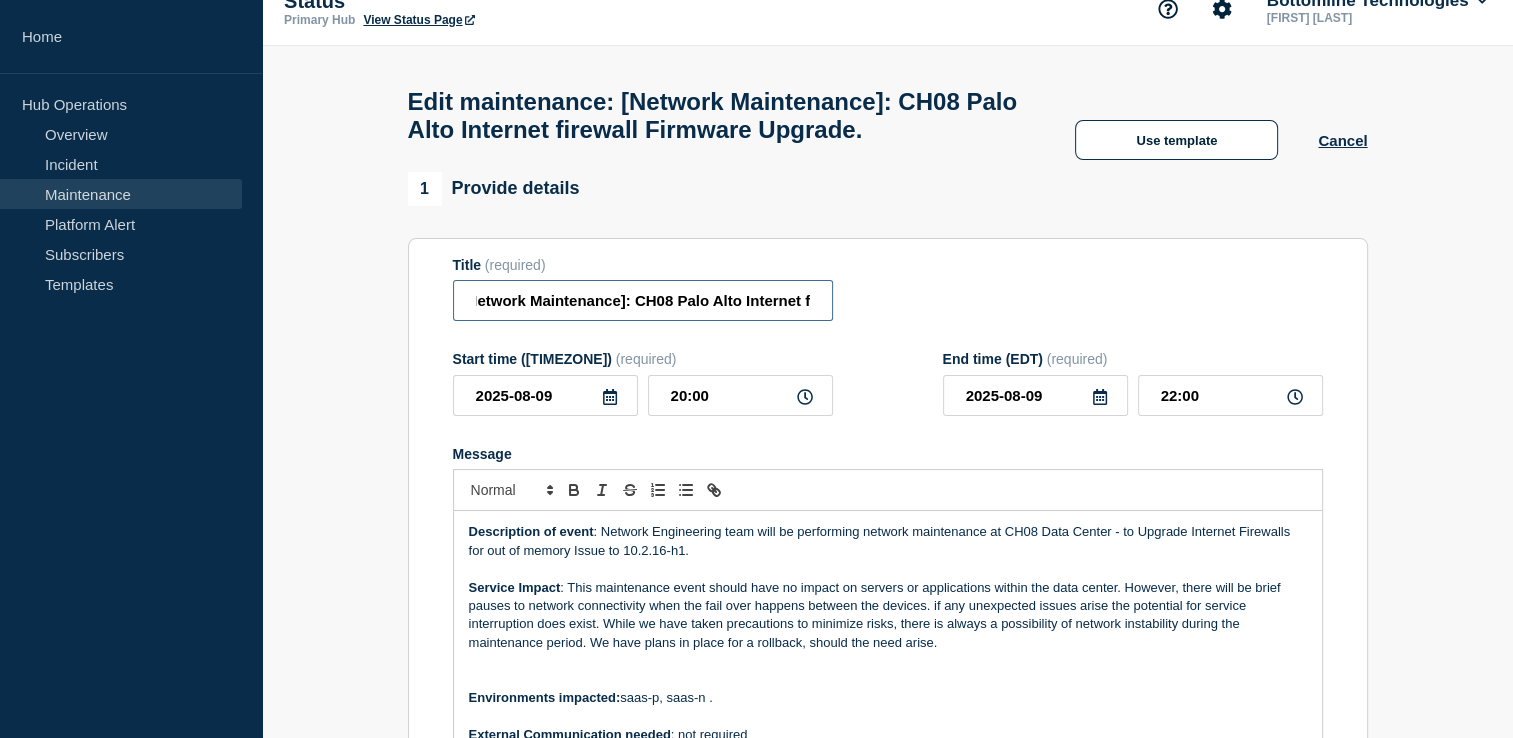 scroll, scrollTop: 0, scrollLeft: 0, axis: both 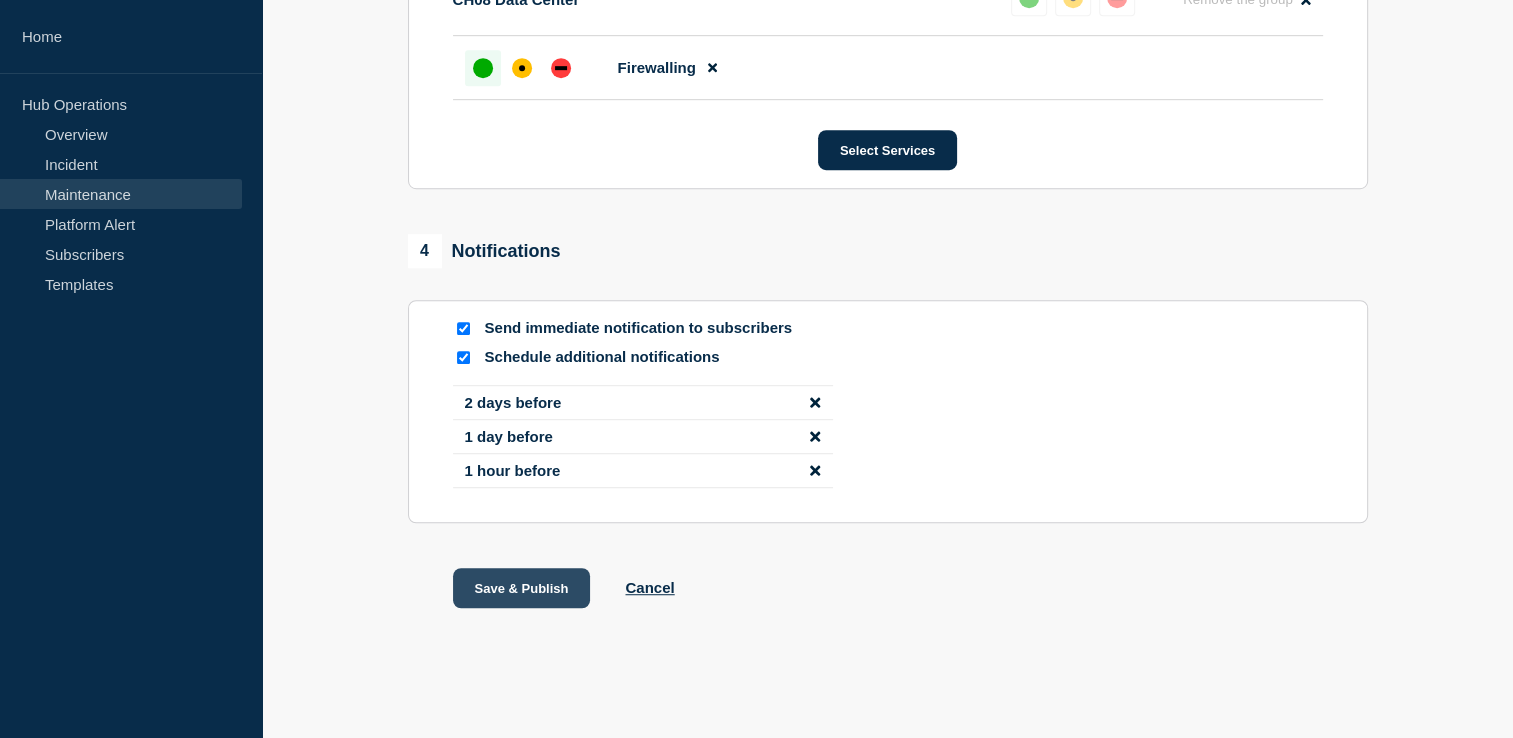 type on "[Network Maintenance]: CH08 Palo Alto Internet firewall Firmware Upgrade." 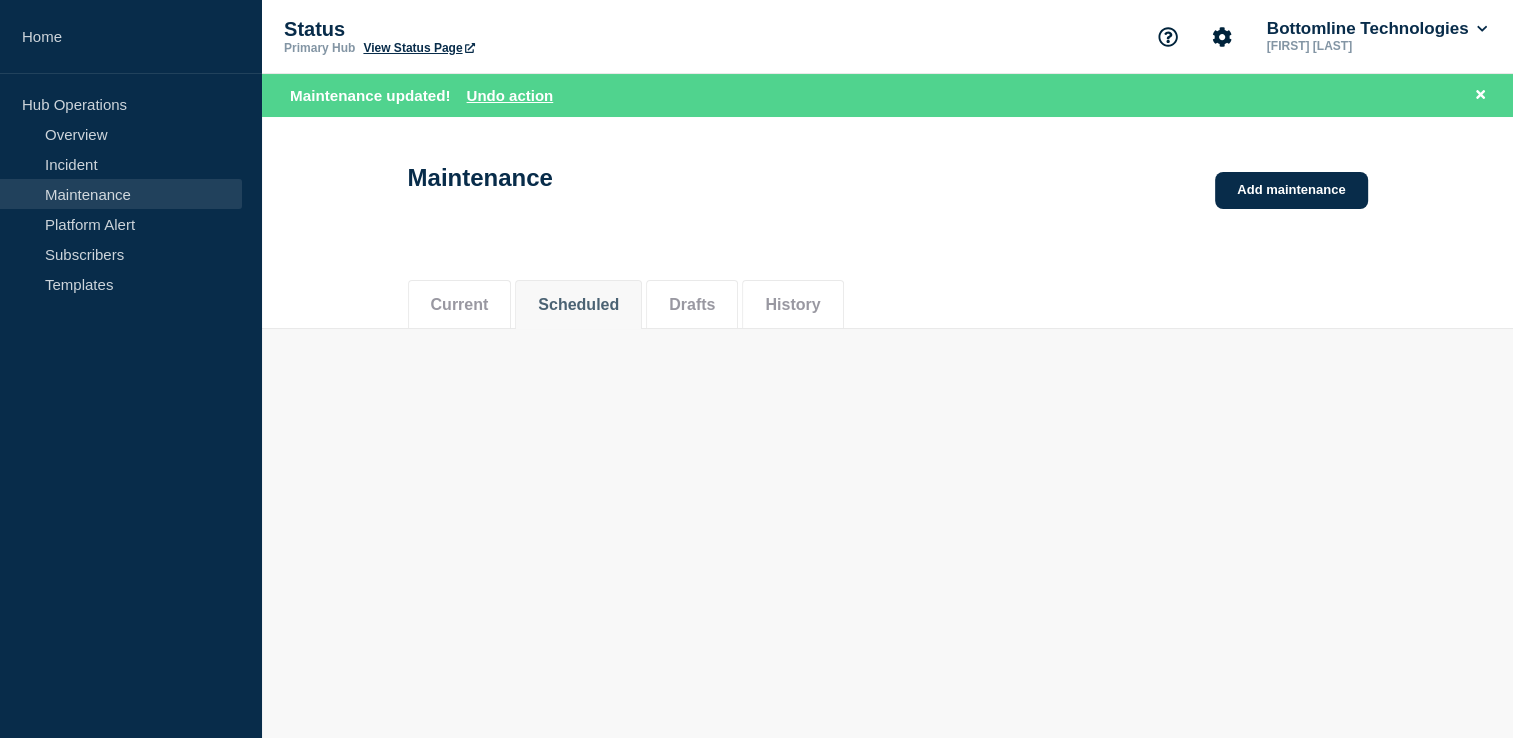 scroll, scrollTop: 0, scrollLeft: 0, axis: both 